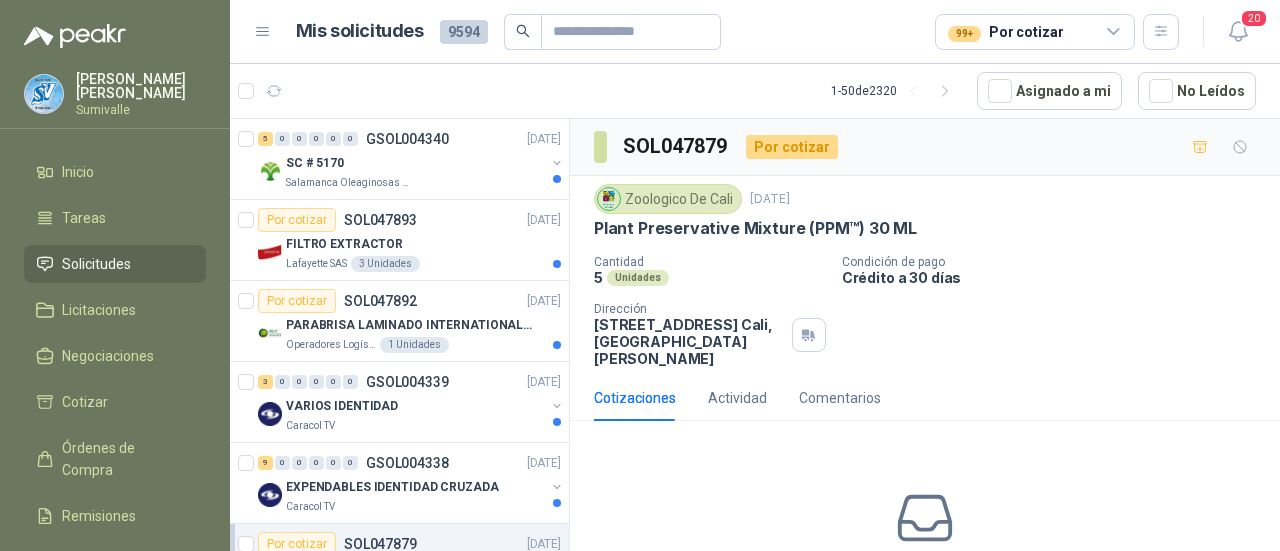 scroll, scrollTop: 0, scrollLeft: 0, axis: both 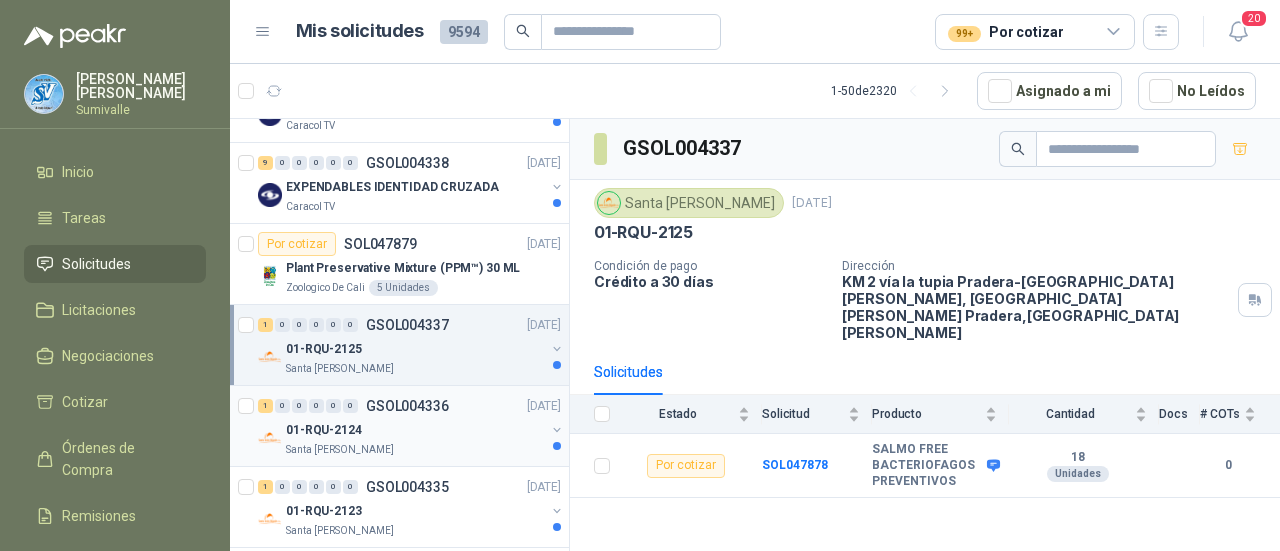 click on "01-RQU-2124" at bounding box center (415, 430) 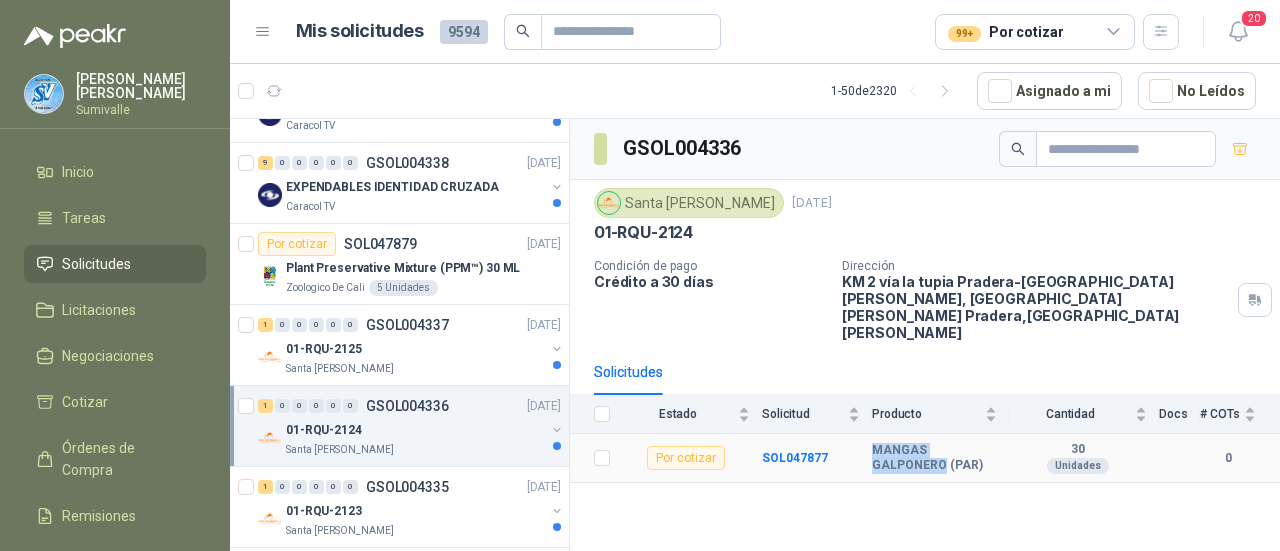 drag, startPoint x: 992, startPoint y: 410, endPoint x: 873, endPoint y: 415, distance: 119.104996 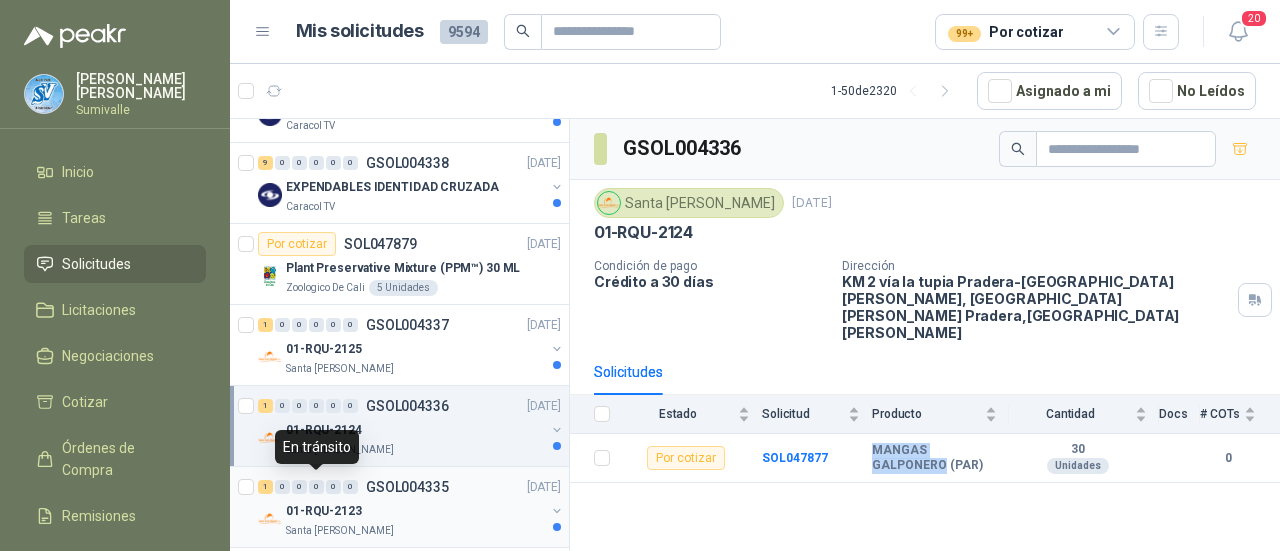 click on "0" at bounding box center (350, 487) 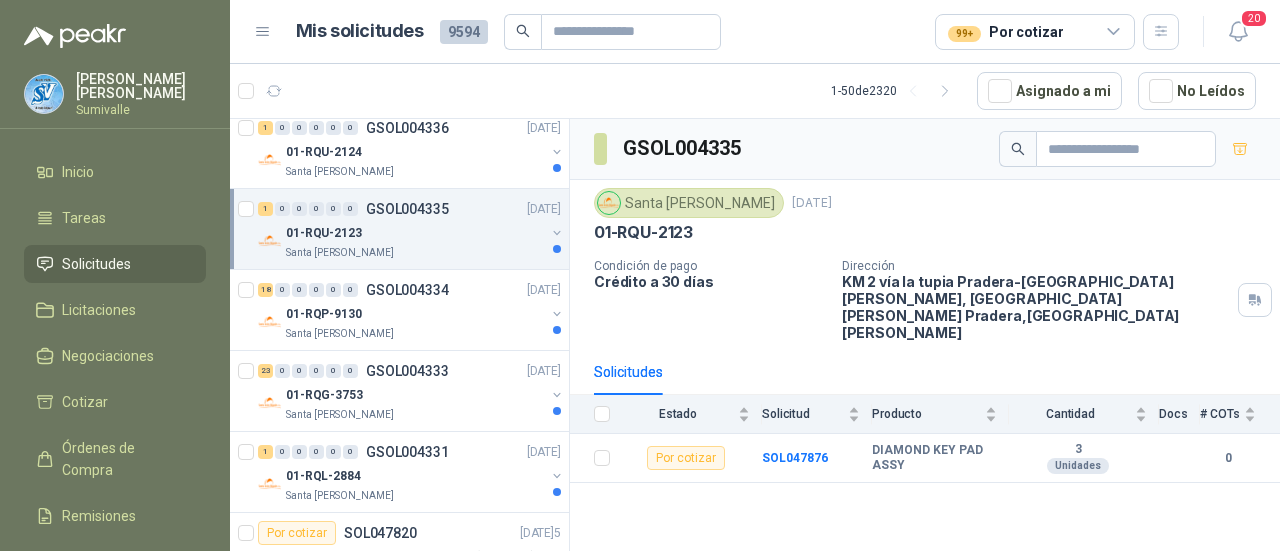 scroll, scrollTop: 600, scrollLeft: 0, axis: vertical 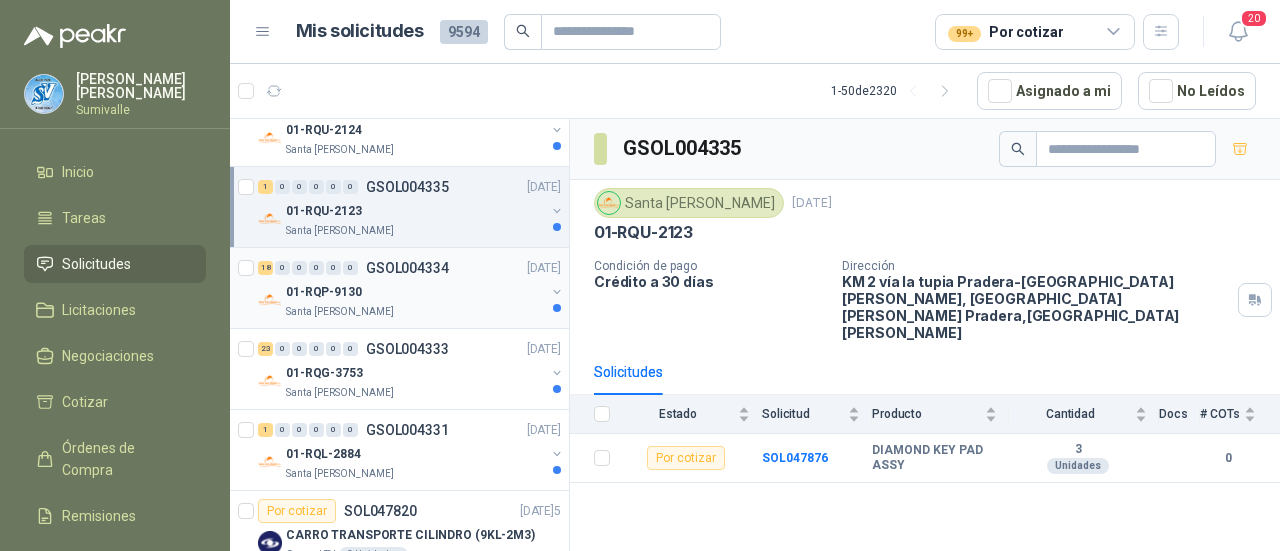 click on "01-RQP-9130" at bounding box center (415, 292) 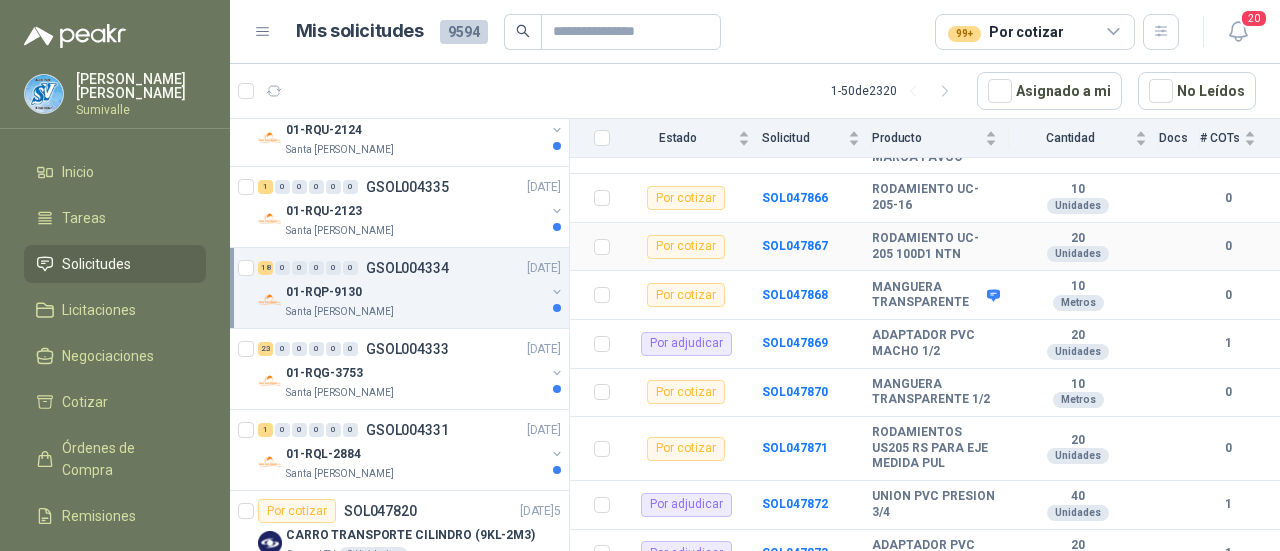 scroll, scrollTop: 1100, scrollLeft: 0, axis: vertical 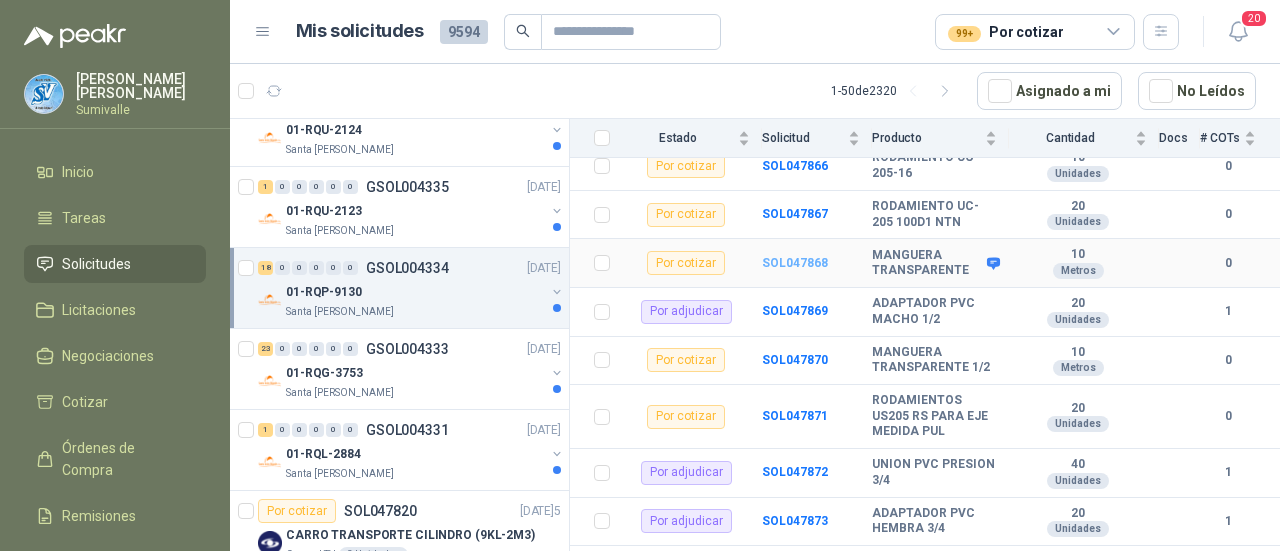 click on "SOL047868" at bounding box center (795, 263) 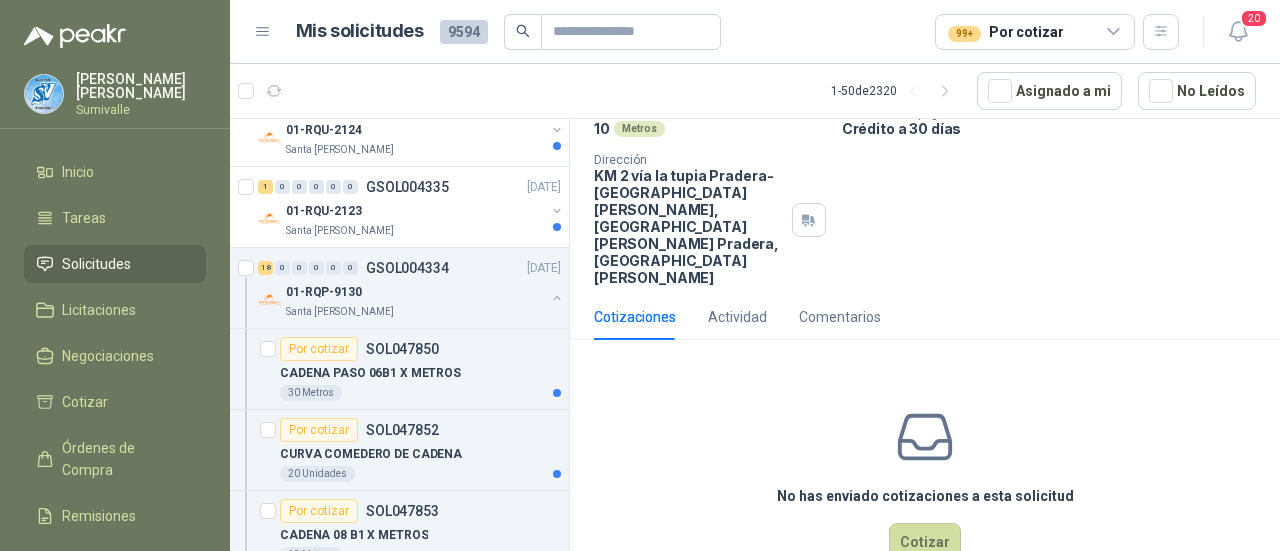 scroll, scrollTop: 0, scrollLeft: 0, axis: both 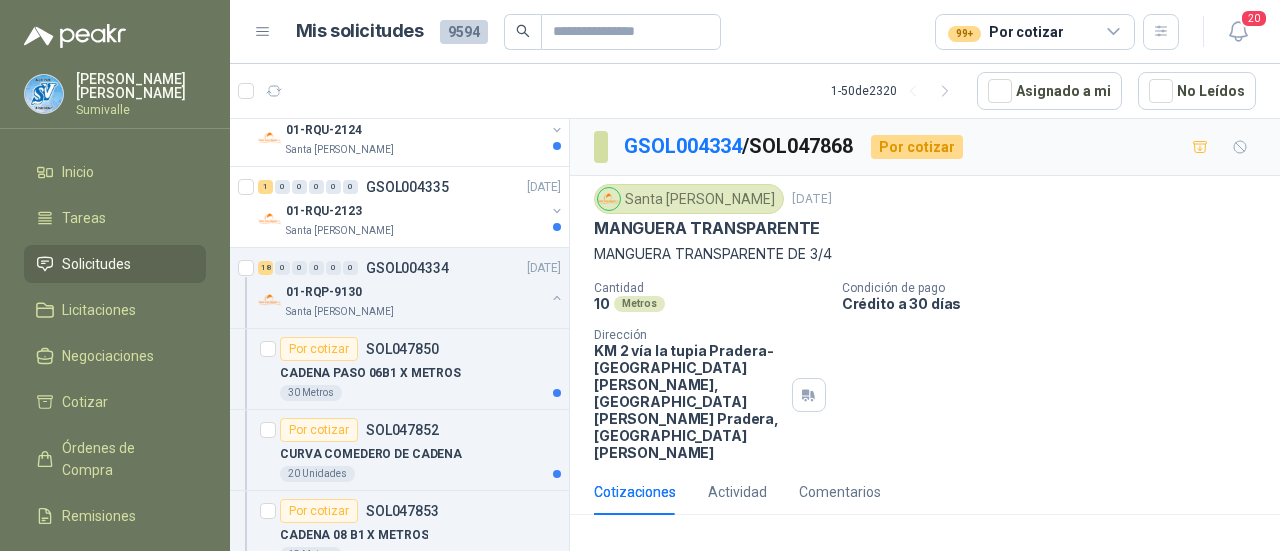 click on "MANGUERA TRANSPARENTE" at bounding box center [707, 228] 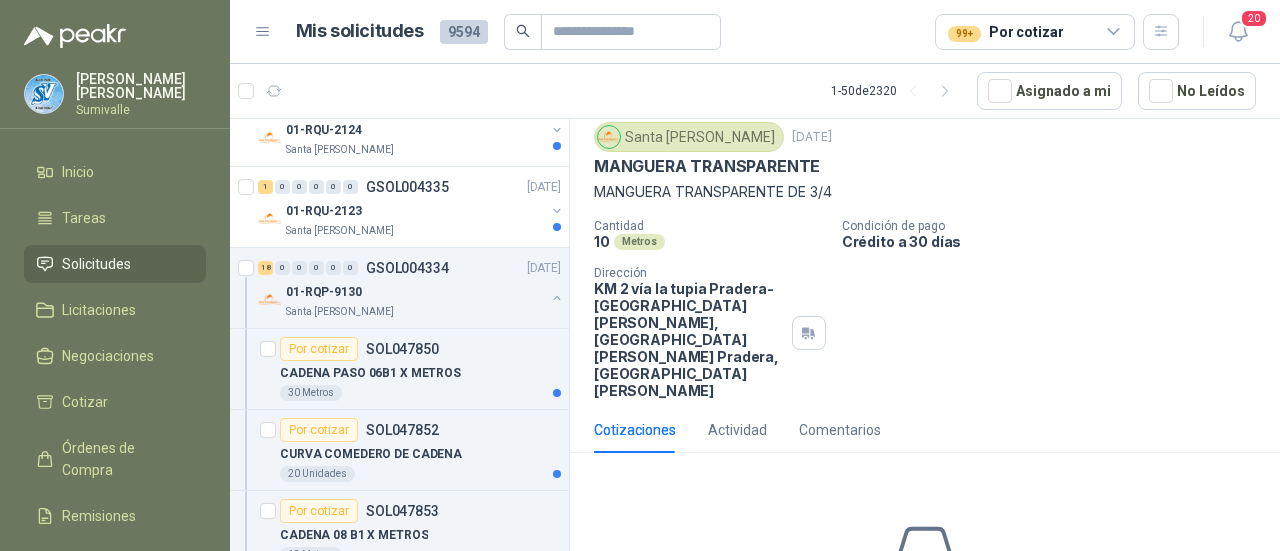 scroll, scrollTop: 0, scrollLeft: 0, axis: both 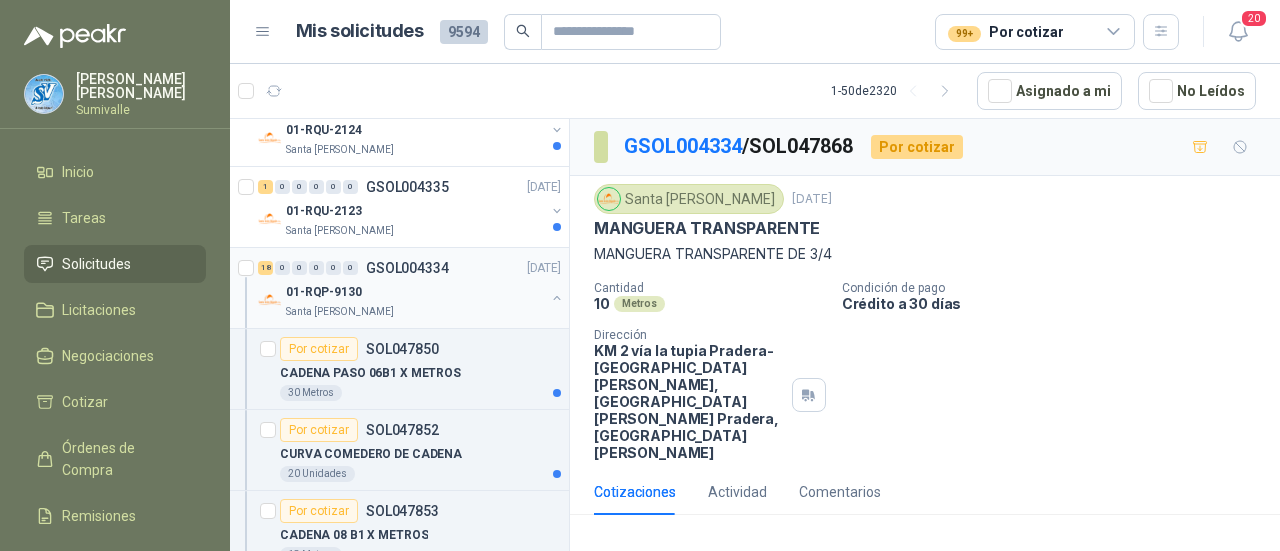 click on "18   0   0   0   0   0   GSOL004334 [DATE]5" at bounding box center [411, 268] 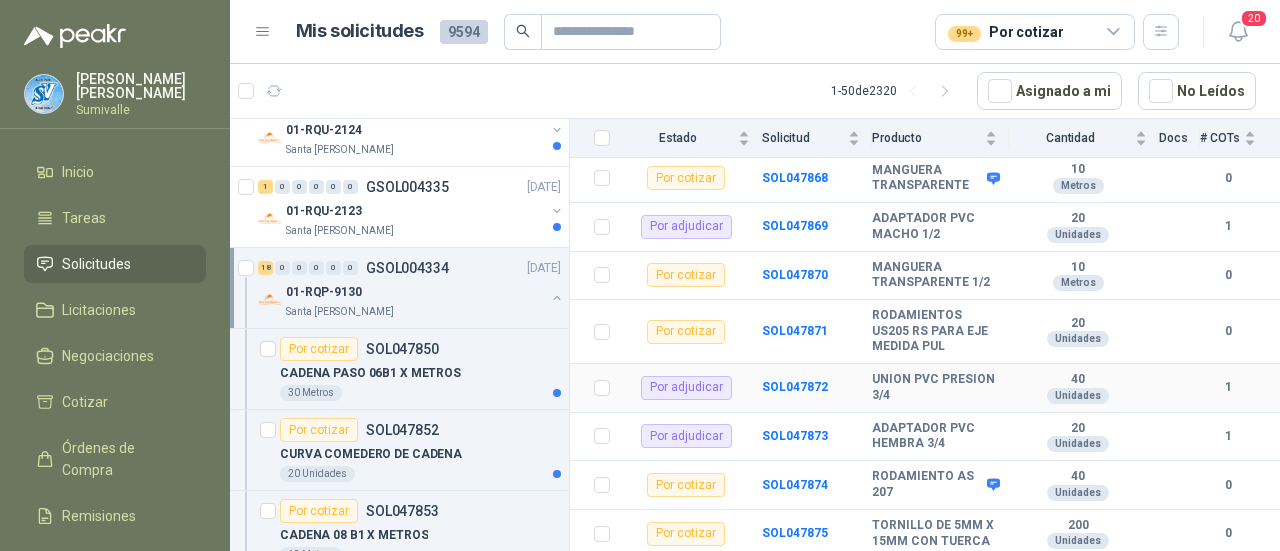 scroll, scrollTop: 1238, scrollLeft: 0, axis: vertical 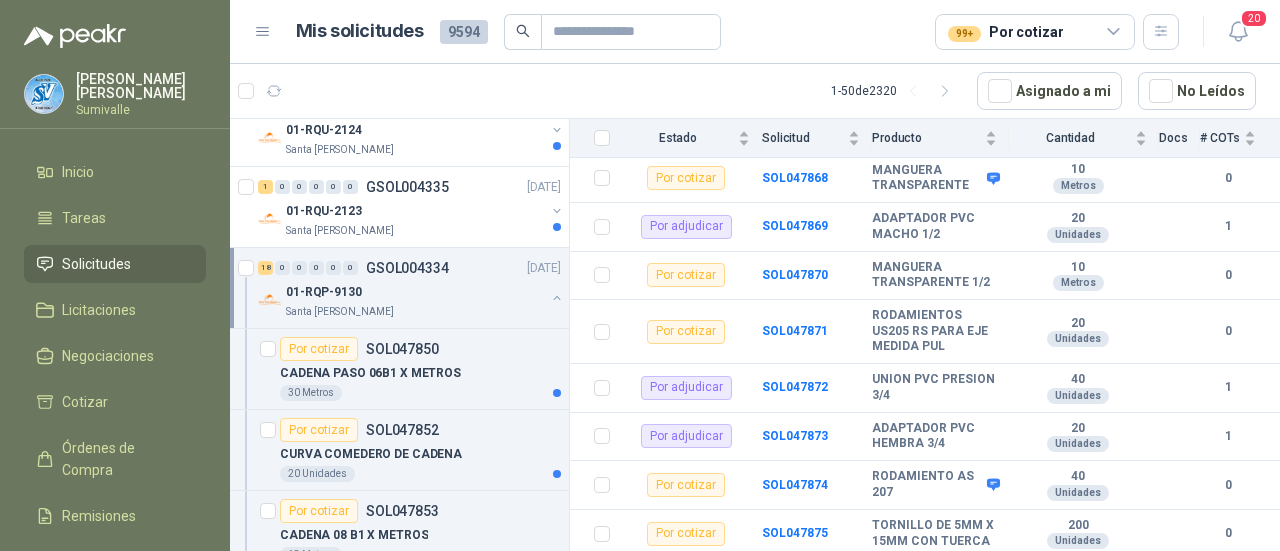 click at bounding box center [557, 298] 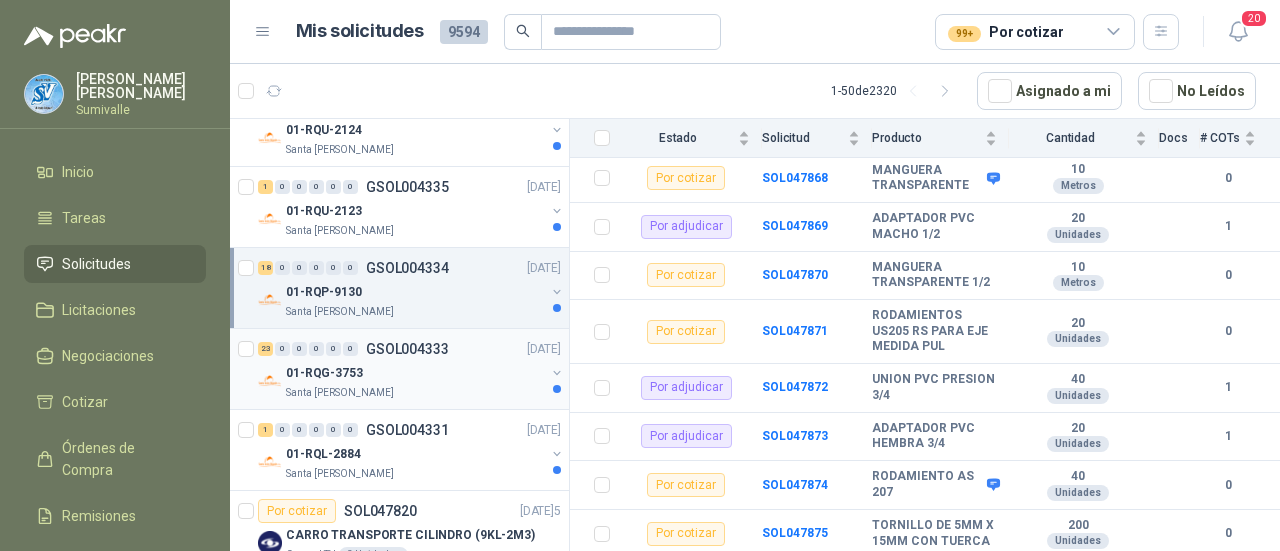 scroll, scrollTop: 6, scrollLeft: 0, axis: vertical 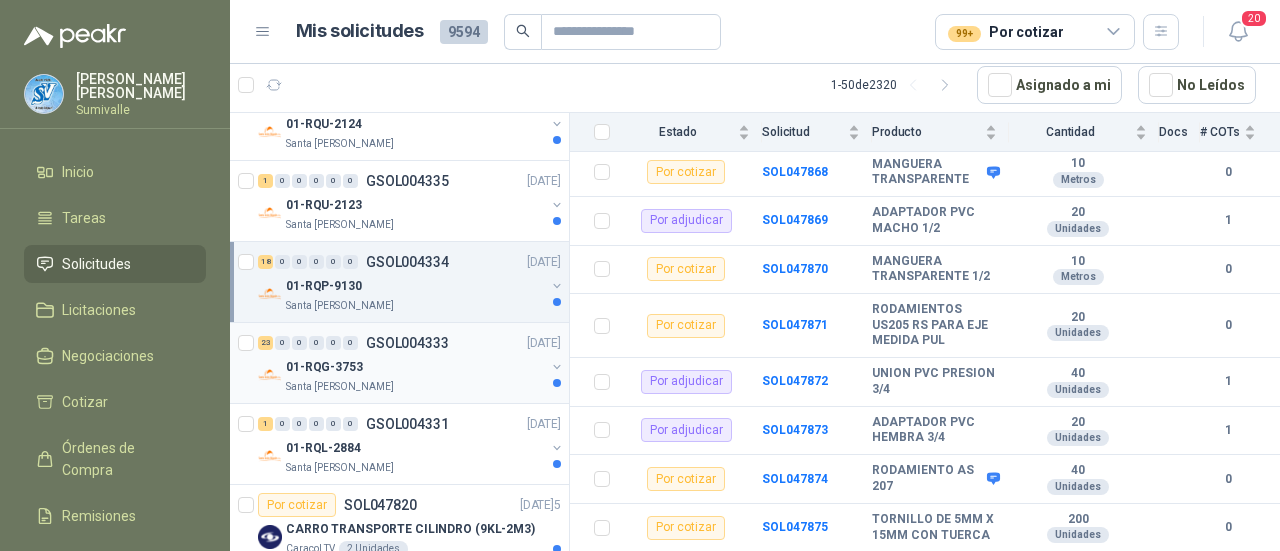 click on "01-RQG-3753" at bounding box center [415, 367] 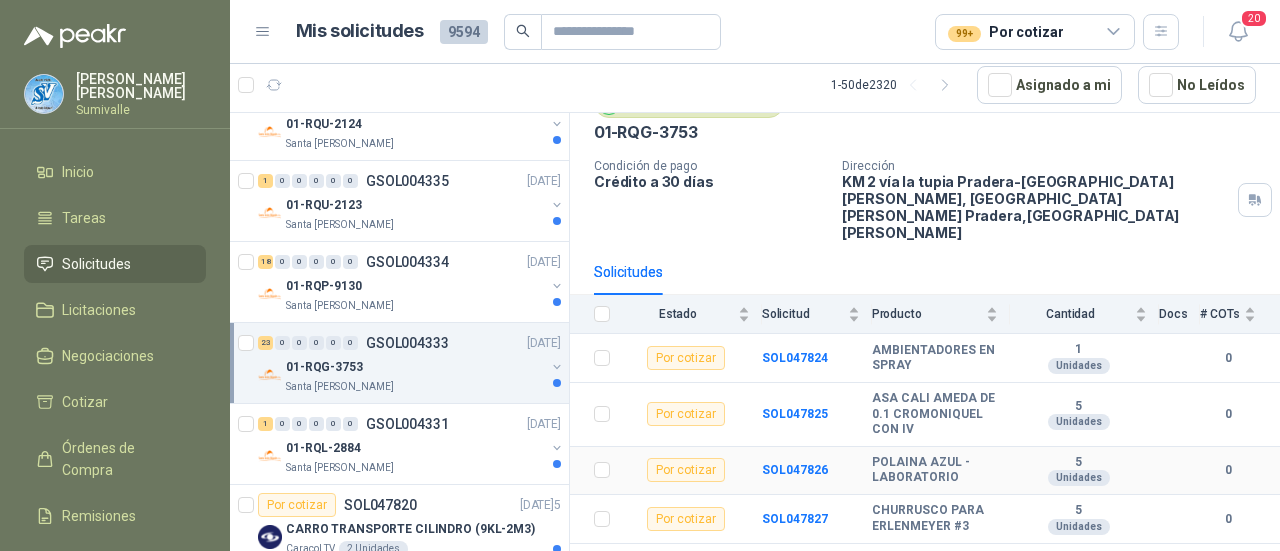 scroll, scrollTop: 200, scrollLeft: 0, axis: vertical 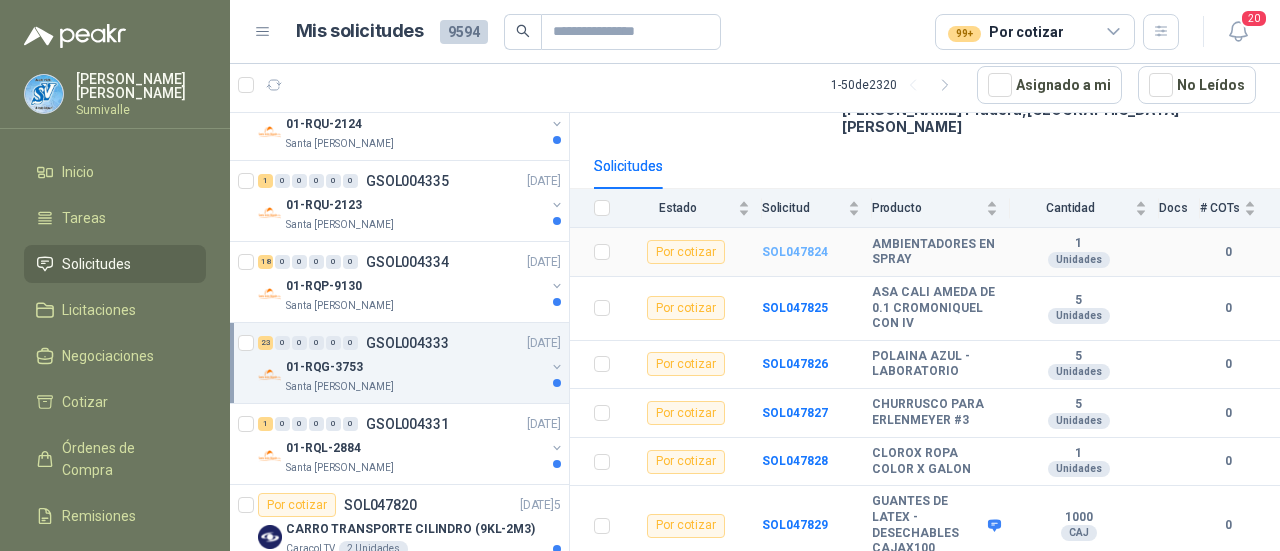 click on "SOL047824" at bounding box center [795, 252] 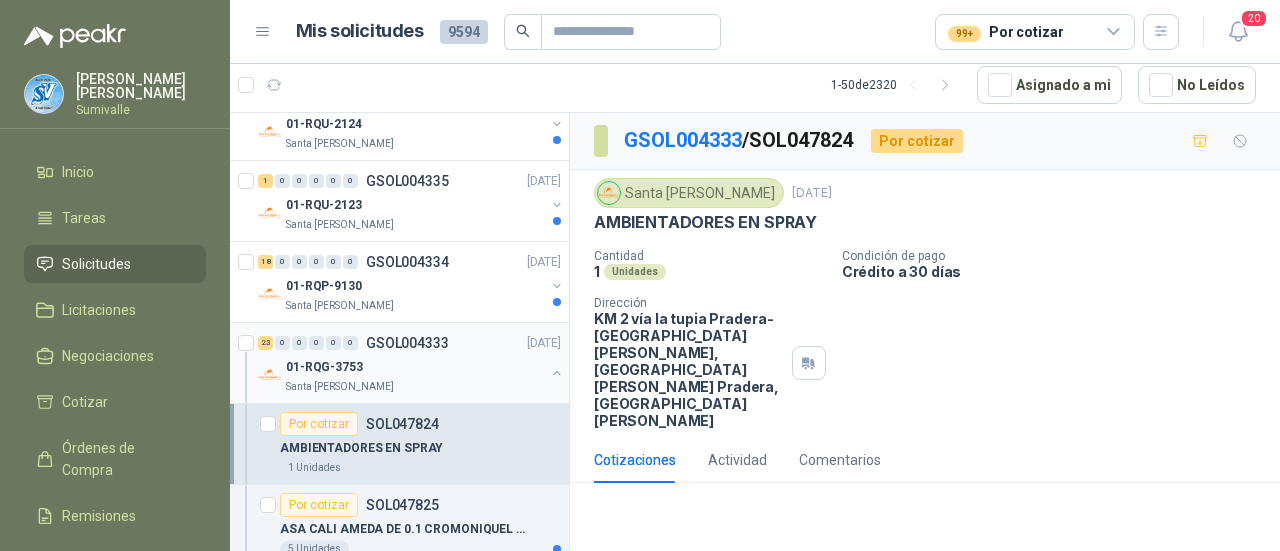 click on "Santa [PERSON_NAME]" at bounding box center (415, 387) 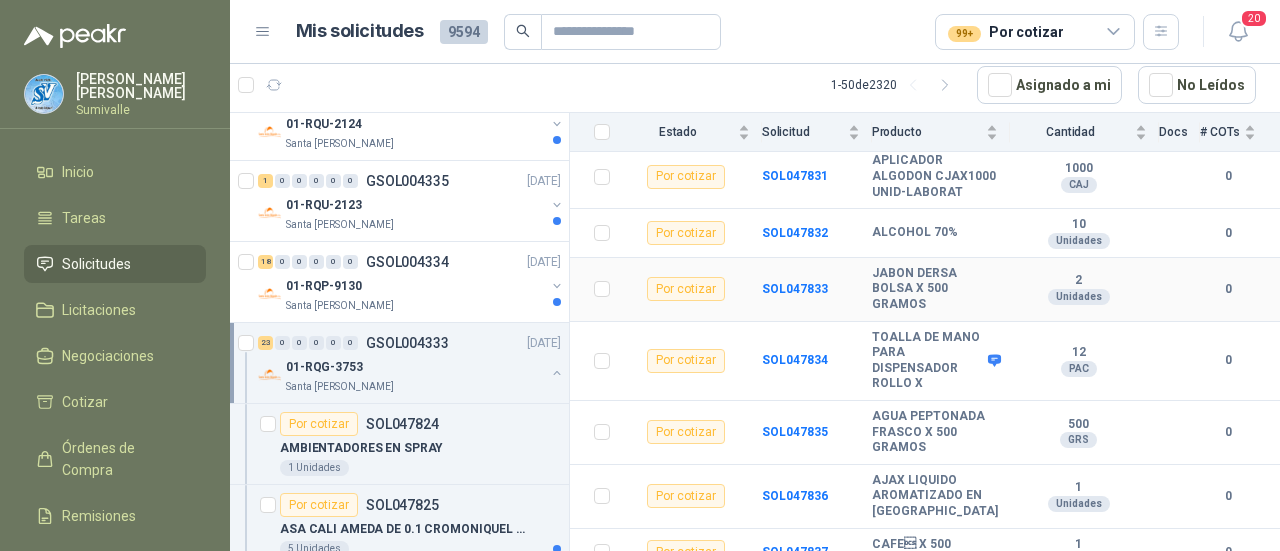 scroll, scrollTop: 700, scrollLeft: 0, axis: vertical 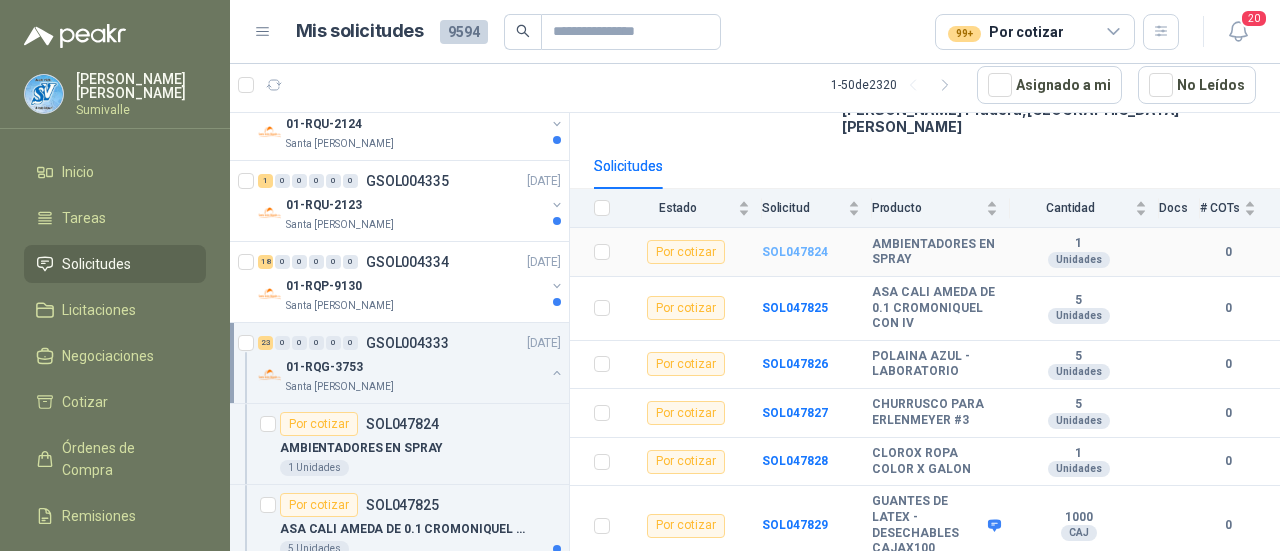 click on "SOL047824" at bounding box center [795, 252] 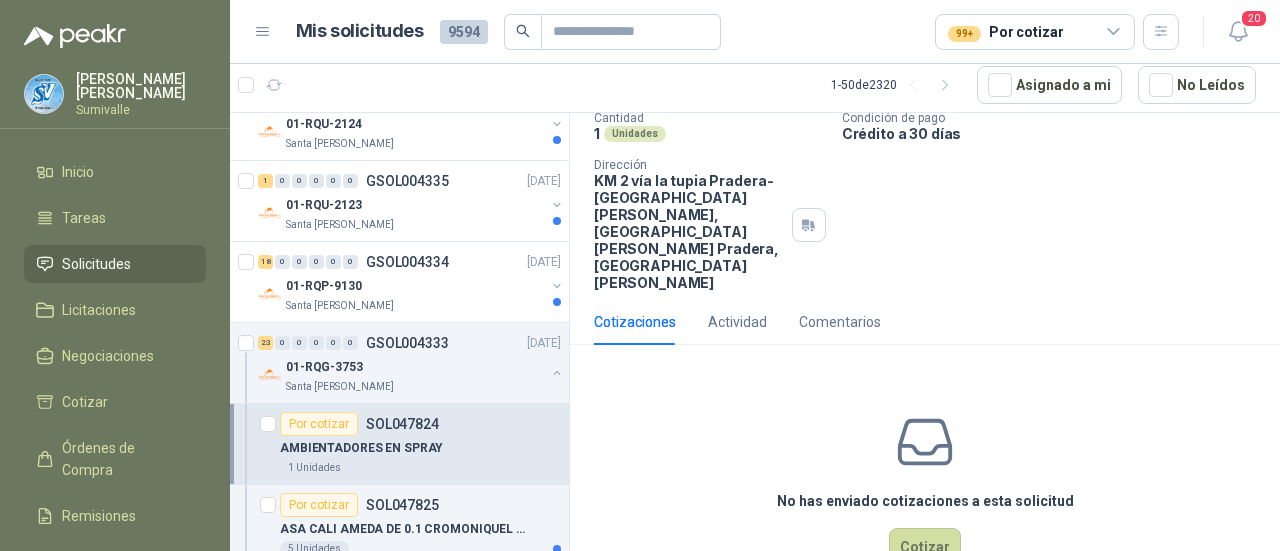 scroll, scrollTop: 149, scrollLeft: 0, axis: vertical 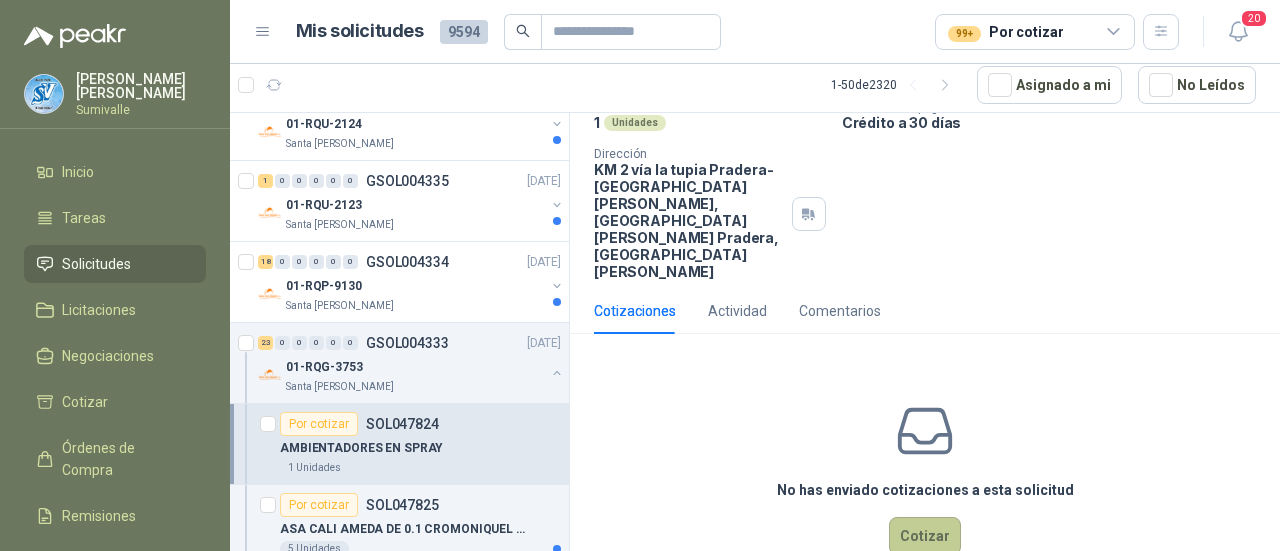 click on "Cotizar" at bounding box center (925, 536) 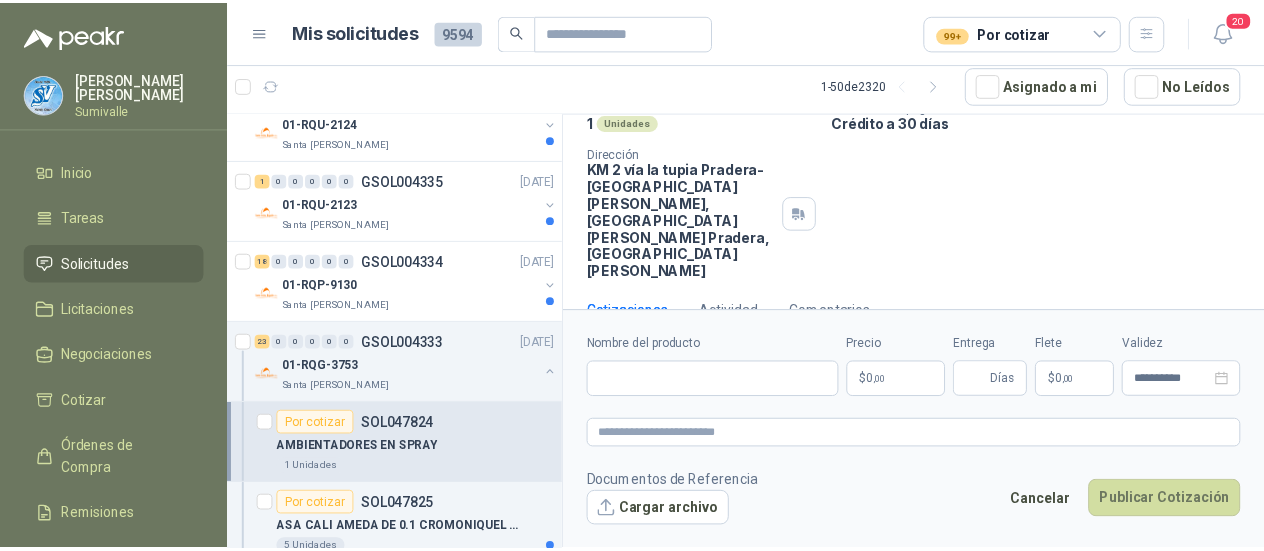 scroll, scrollTop: 135, scrollLeft: 0, axis: vertical 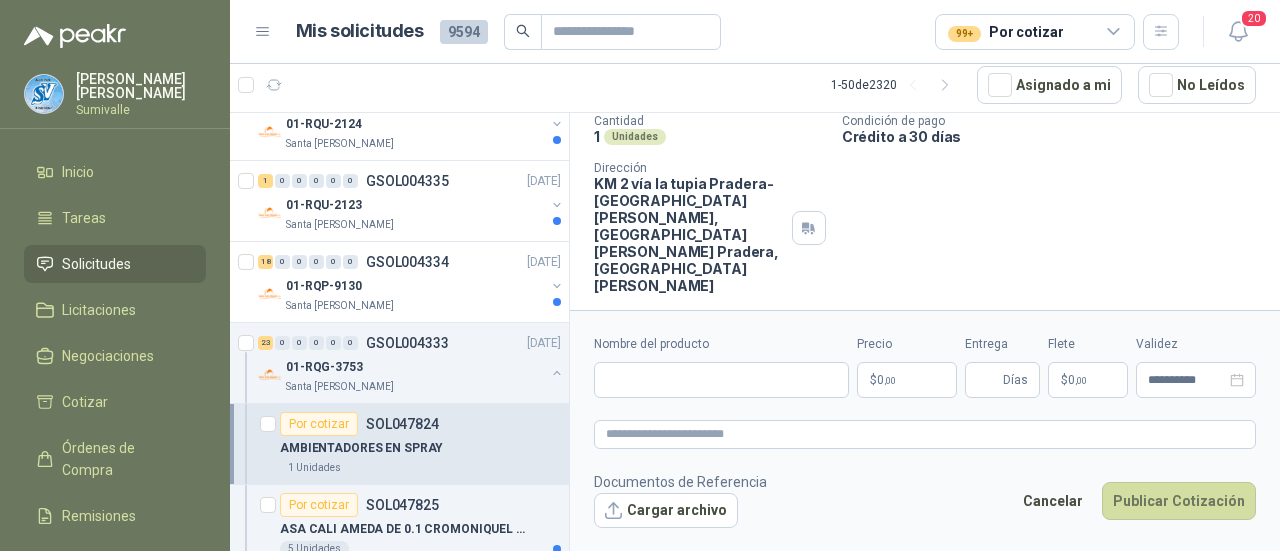 type 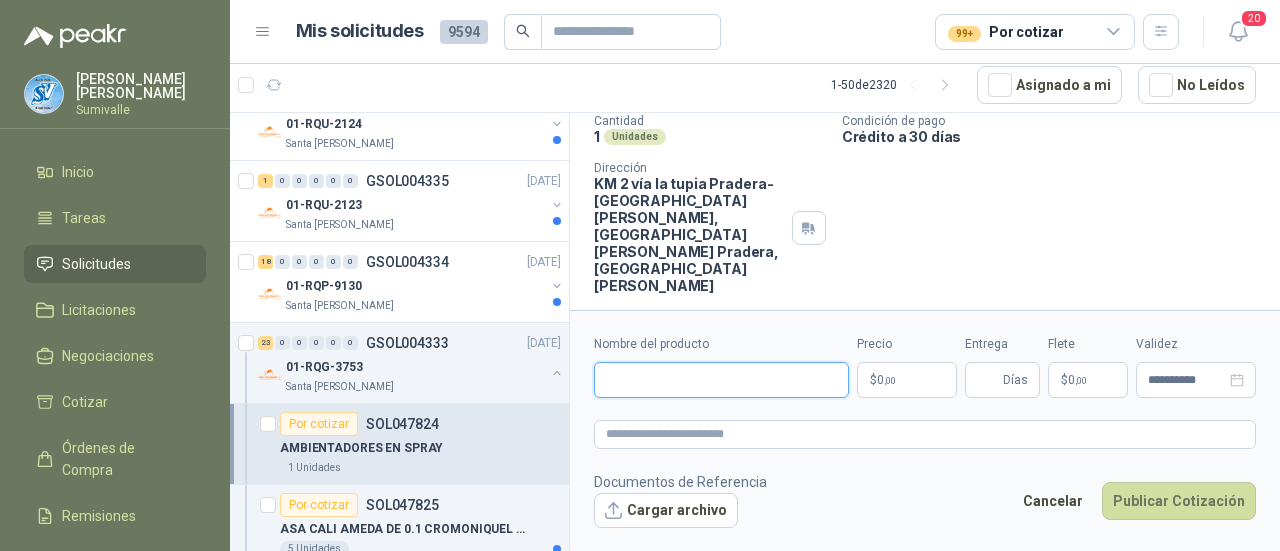 click on "Nombre del producto" at bounding box center (721, 380) 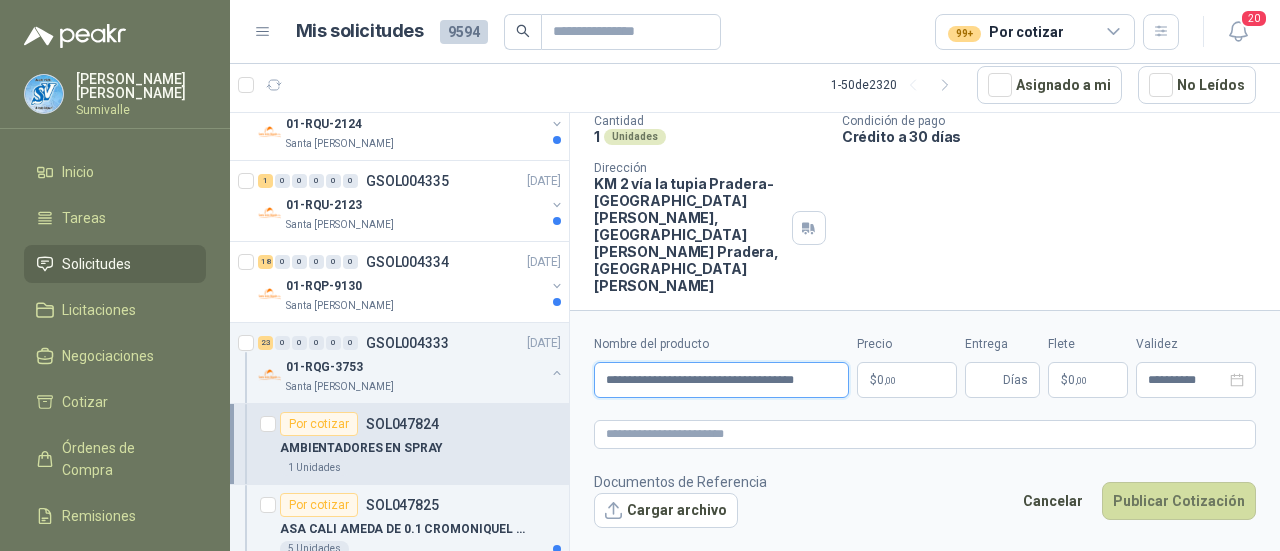 type on "**********" 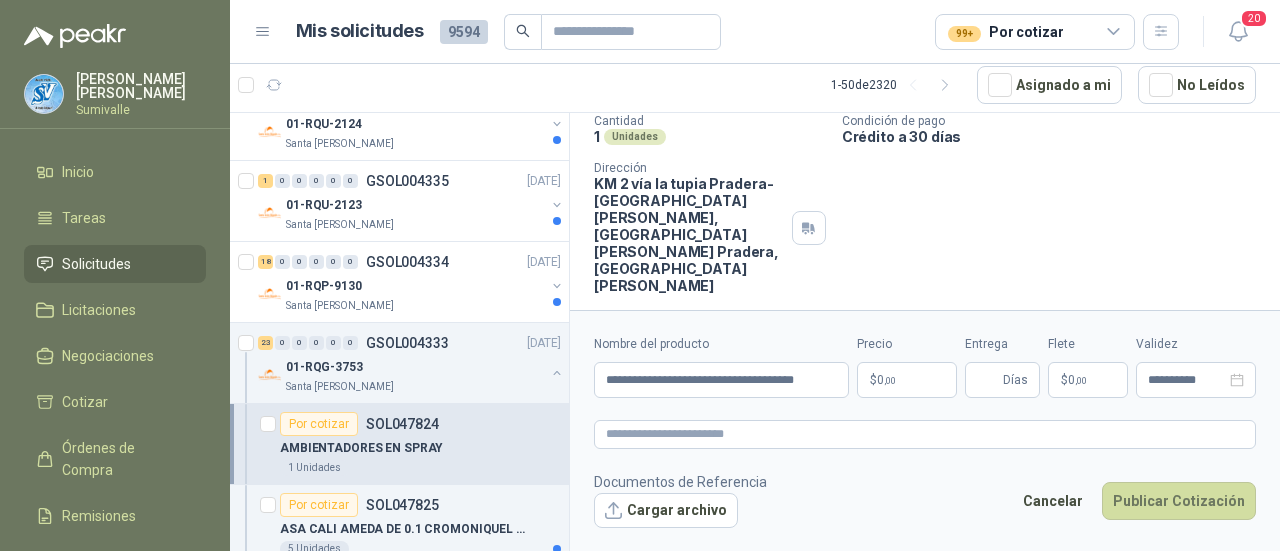 click on "[PERSON_NAME]Sumivalle   Inicio   Tareas   Solicitudes   Licitaciones   Negociaciones   Cotizar   Órdenes de Compra   Remisiones   Configuración   Manuales y ayuda Mis solicitudes 9594 99+ Por cotizar 20 1 - 50  de  2320 Asignado a mi No Leídos 5   0   0   0   0   0   GSOL004340 [DATE]5   SC # 5170 Salamanca Oleaginosas SAS   Por cotizar SOL047893 [DATE]5   FILTRO EXTRACTOR Lafayette SAS 3   Unidades Por cotizar SOL047892 [DATE]5   PARABRISA LAMINADO INTERNATIONAL SUPERPODEROSA/ PROSTAR ENCAPSULADO Operadores Logísticos del Caribe 1   Unidades 3   0   0   0   0   0   GSOL004339 [DATE]5   VARIOS IDENTIDAD Caracol TV   9   0   0   0   0   0   GSOL004338 [DATE]5   EXPENDABLES  IDENTIDAD CRUZADA Caracol TV   Por cotizar SOL047879 [DATE]5   Plant Preservative Mixture (PPM™) 30 ML Zoologico De Cali  5   Unidades 1   0   0   0   0   0   GSOL004337 [DATE]5   01-RQU-2125 [GEOGRAPHIC_DATA][PERSON_NAME]  1   0   0   0   0   0   GSOL004336 [DATE]5   01-RQU-2124 Santa [PERSON_NAME]  1   0   0" at bounding box center (640, 275) 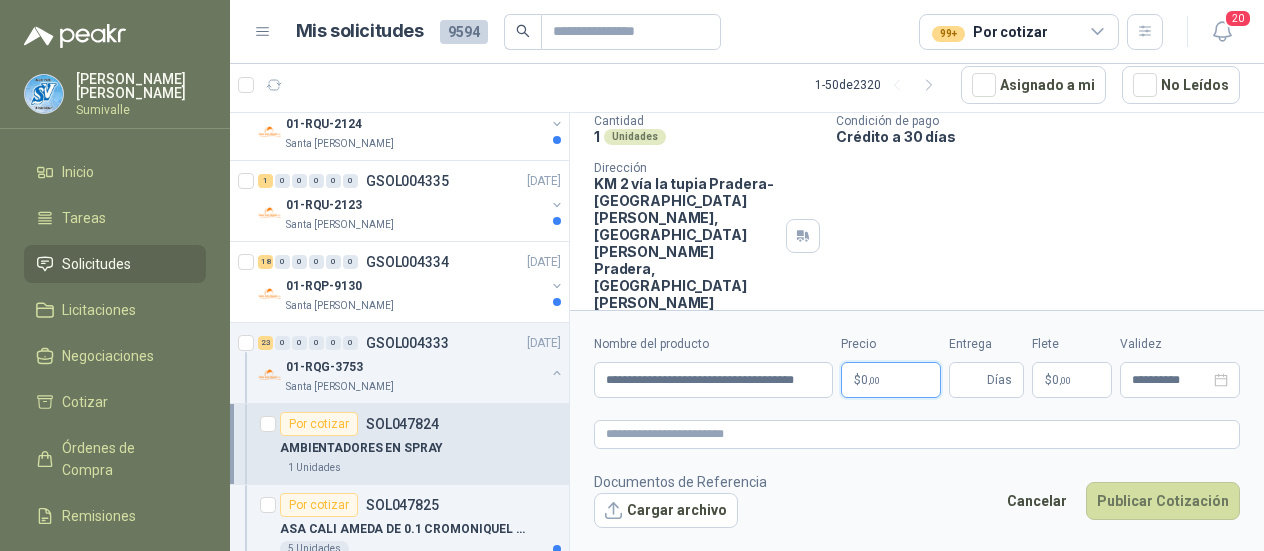 type 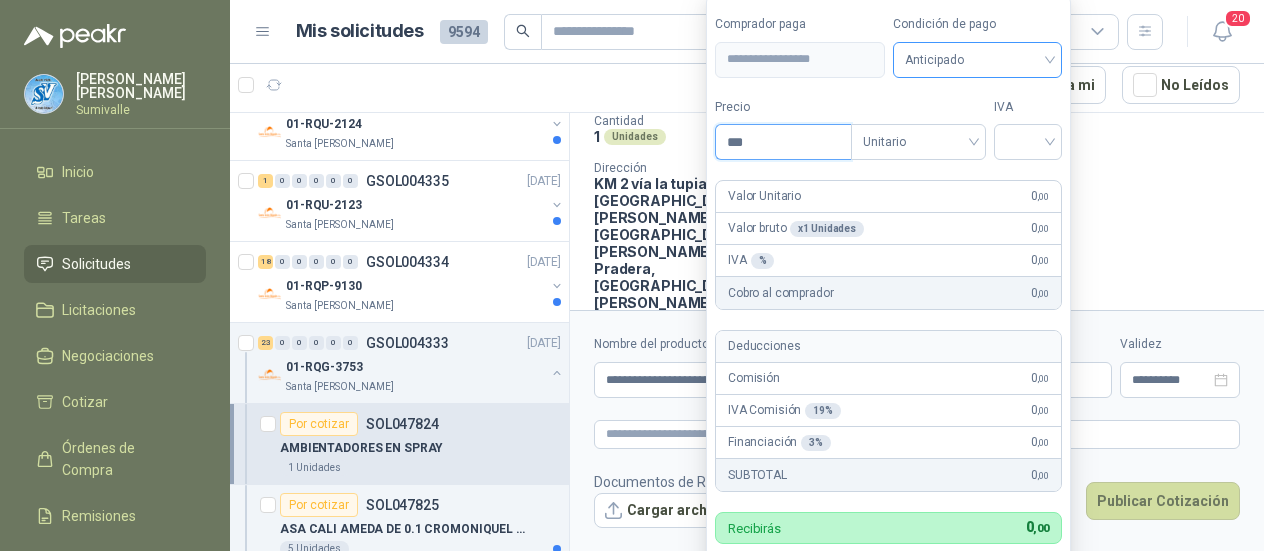 click on "Anticipado" at bounding box center [978, 60] 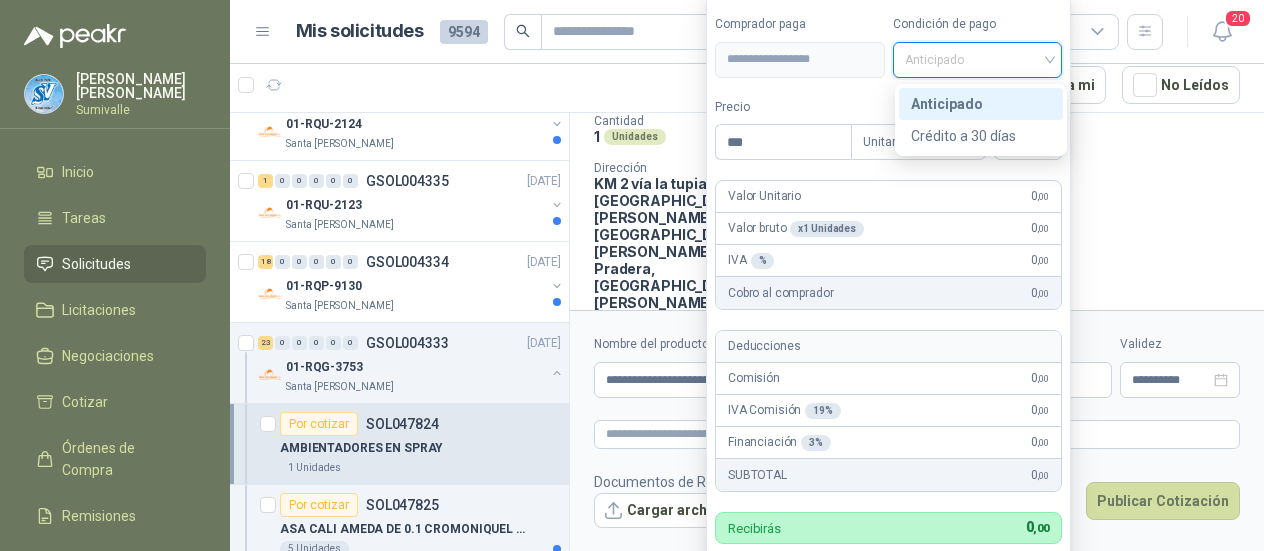 click on "Anticipado" at bounding box center (978, 60) 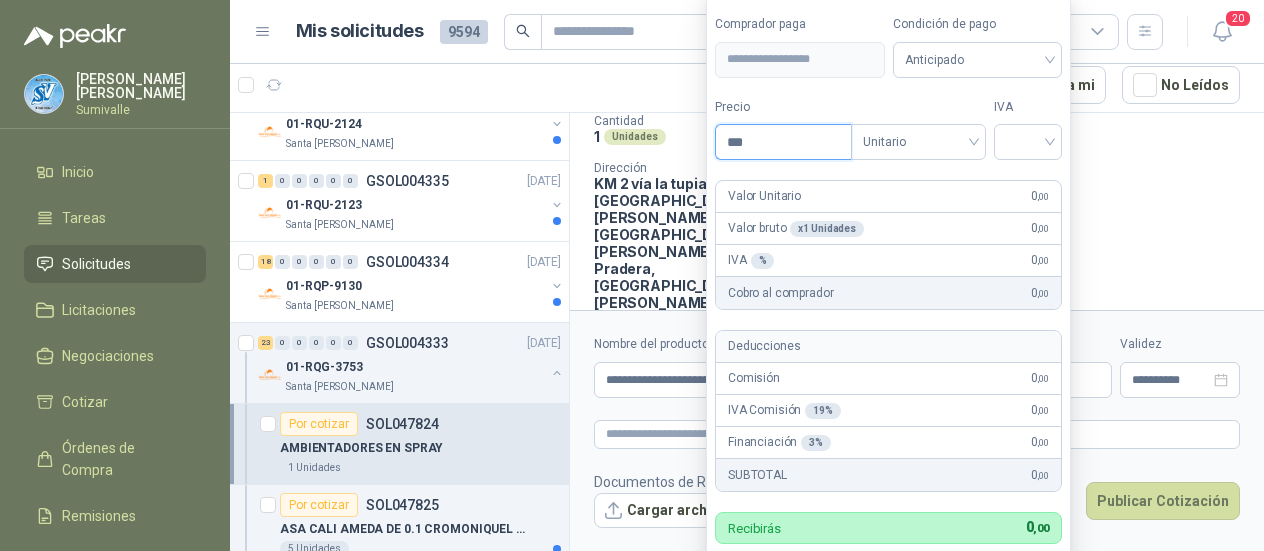 click on "***" at bounding box center [783, 142] 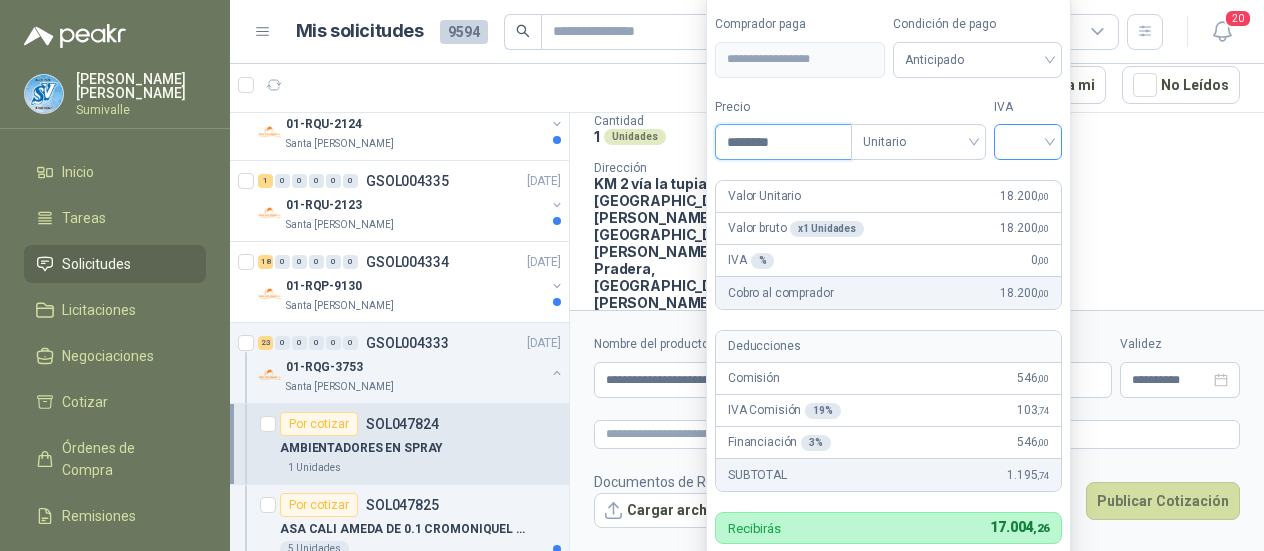 type on "********" 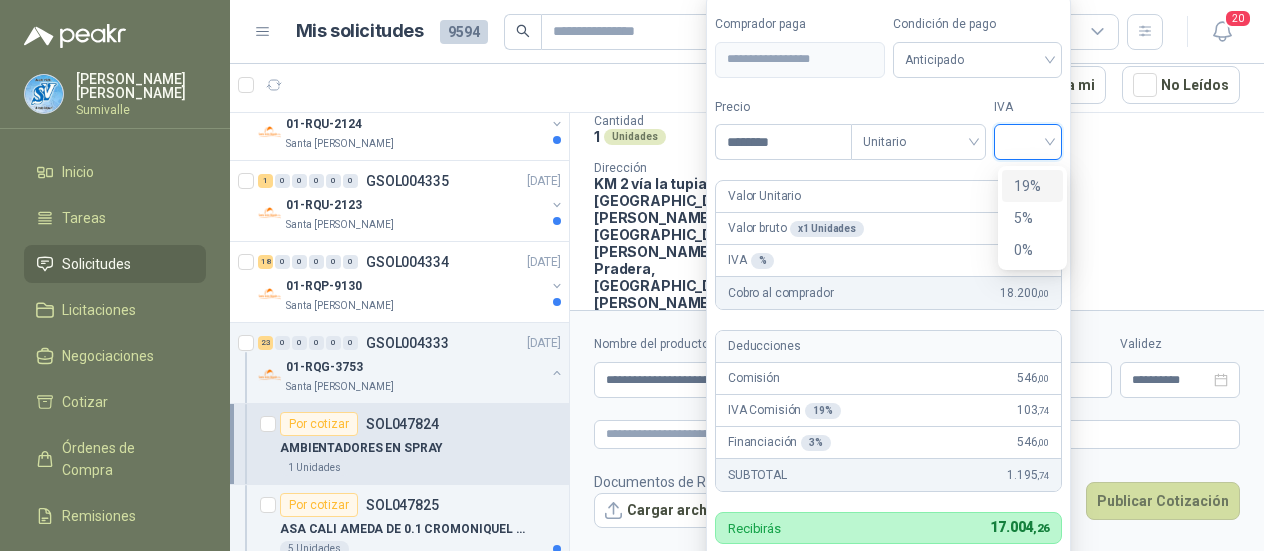 click at bounding box center [1028, 140] 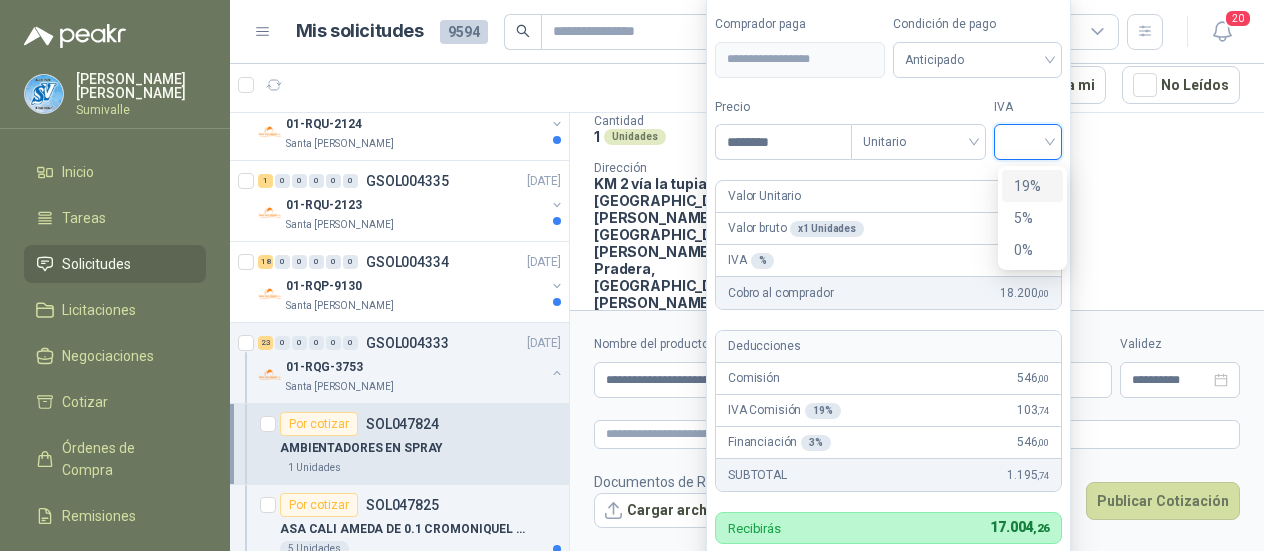click on "19%" at bounding box center [1032, 186] 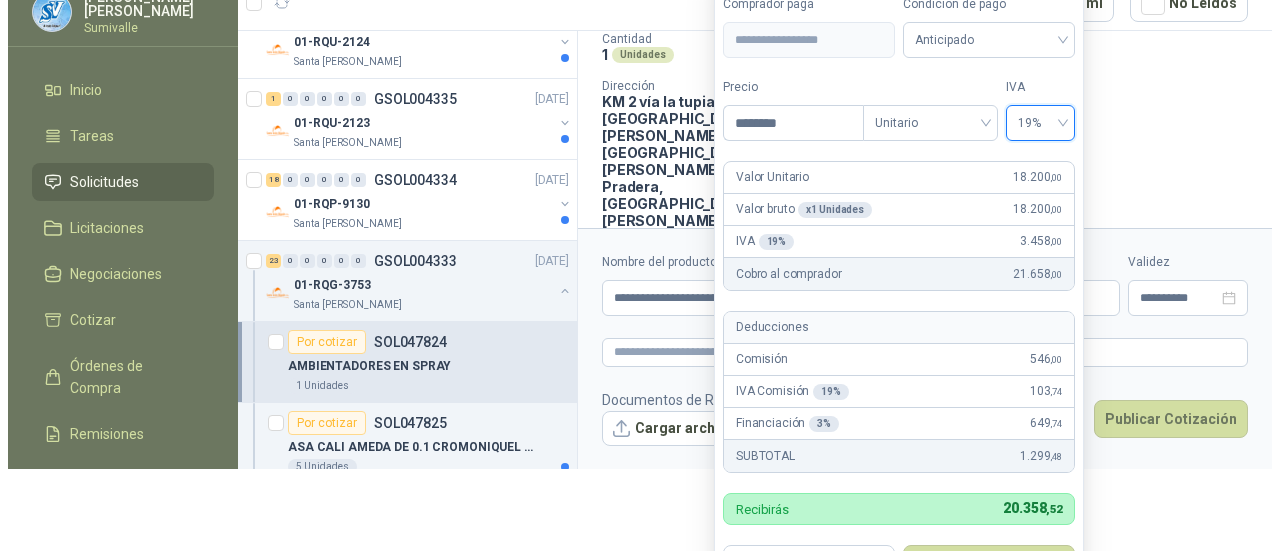 scroll, scrollTop: 0, scrollLeft: 0, axis: both 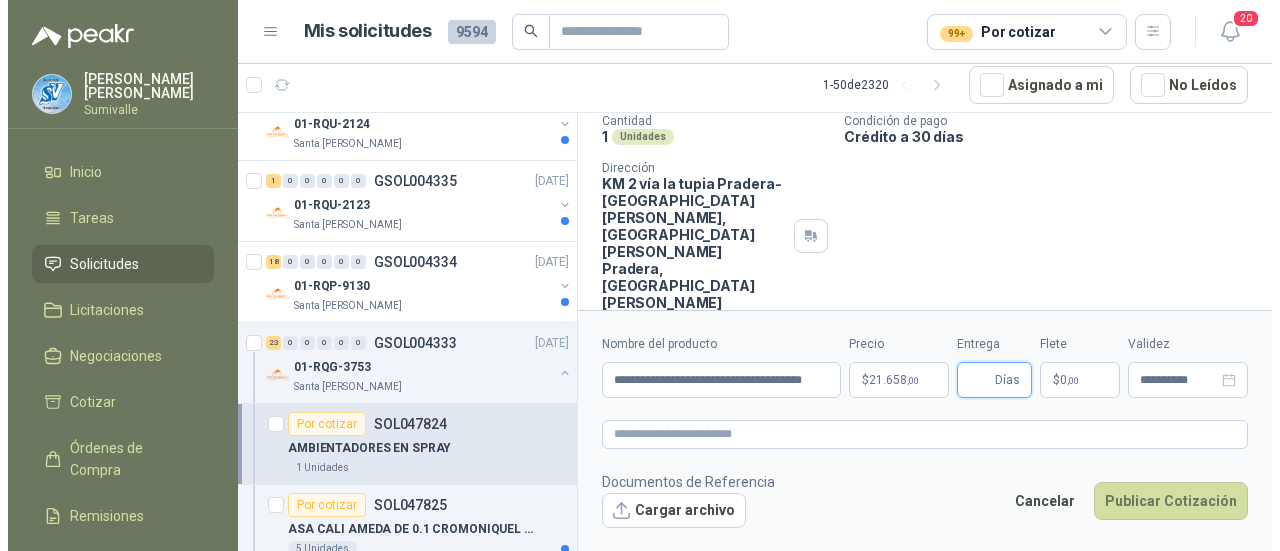 type 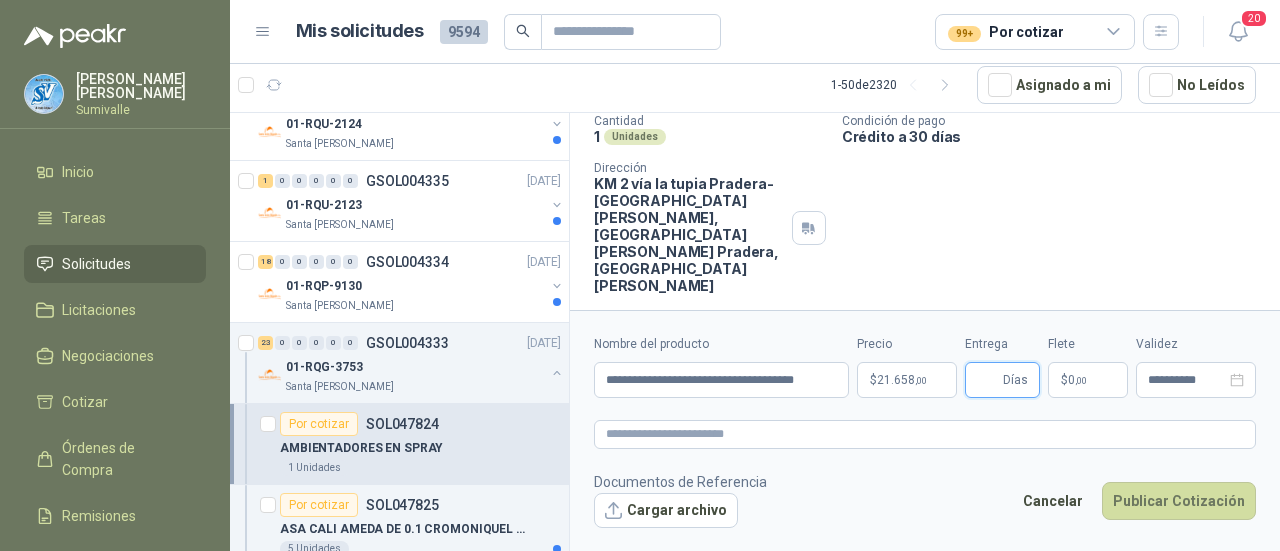 drag, startPoint x: 1268, startPoint y: 159, endPoint x: 1269, endPoint y: 203, distance: 44.011364 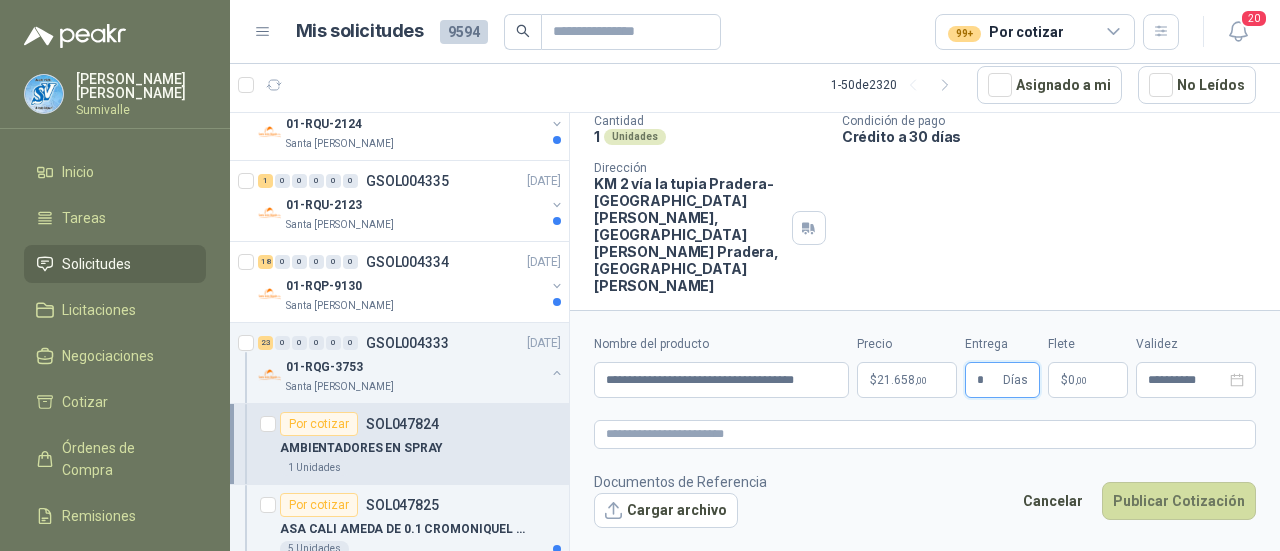type on "*" 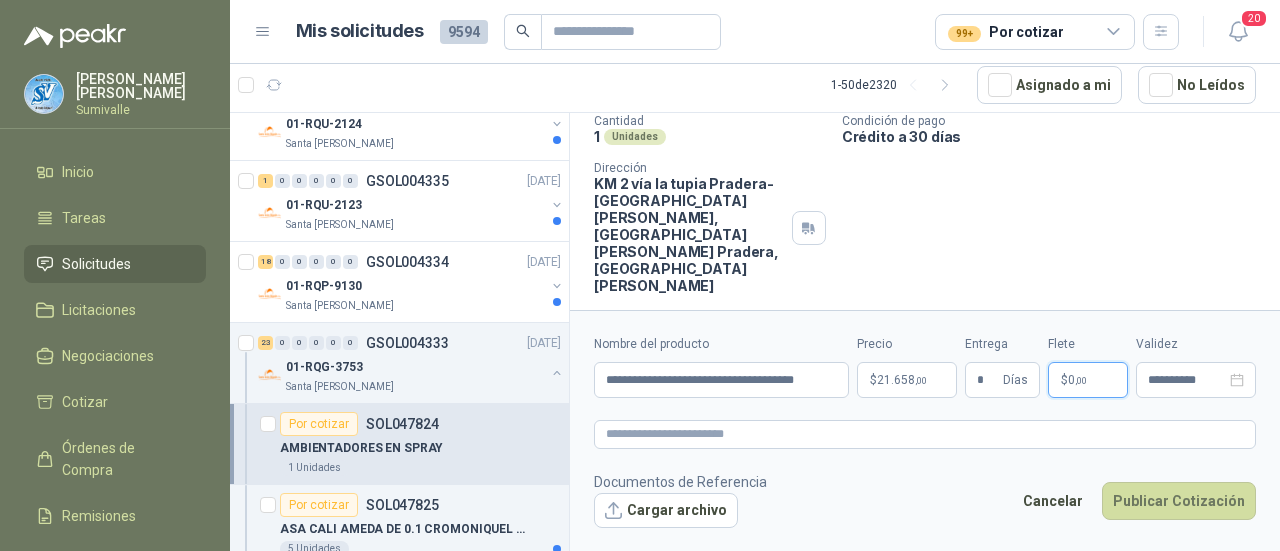 click on "$    0 ,00" at bounding box center [1088, 380] 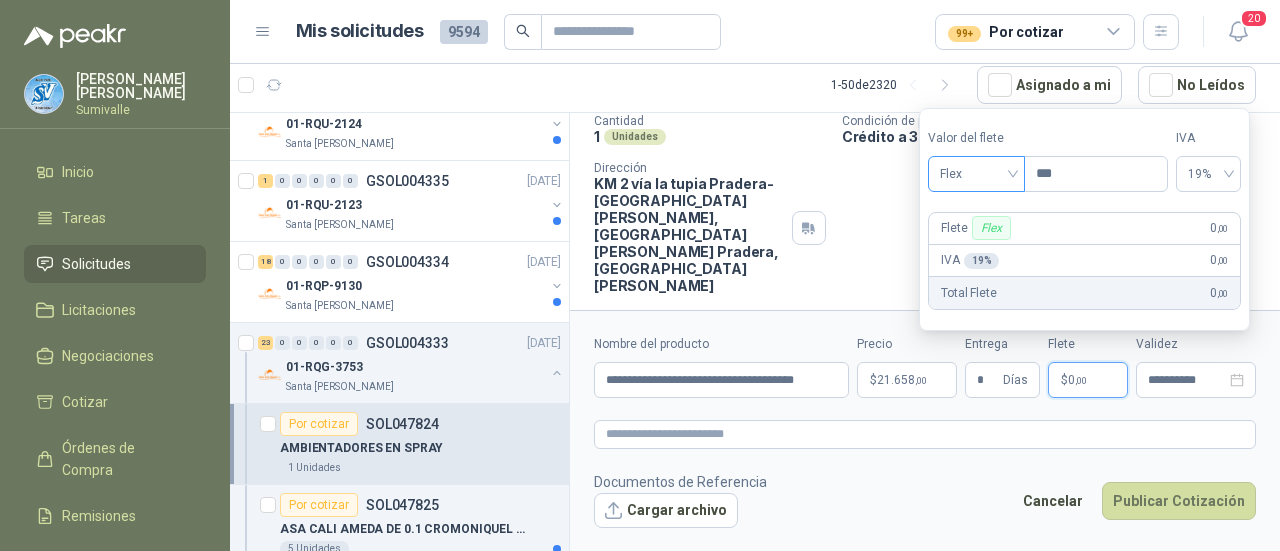click on "Flex" at bounding box center (976, 174) 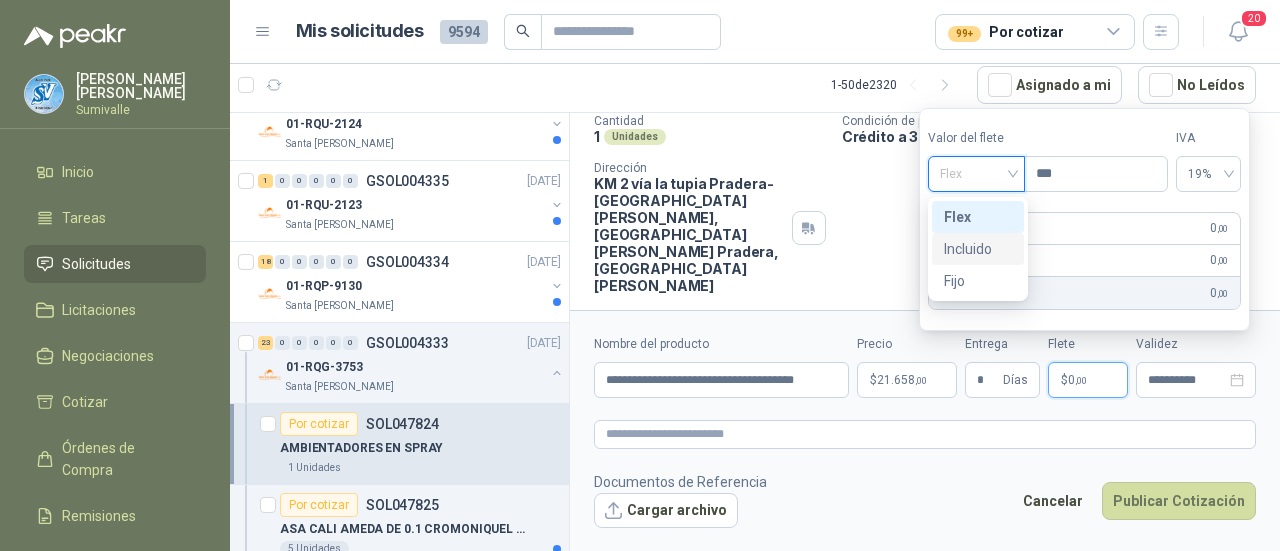 click on "Incluido" at bounding box center [978, 249] 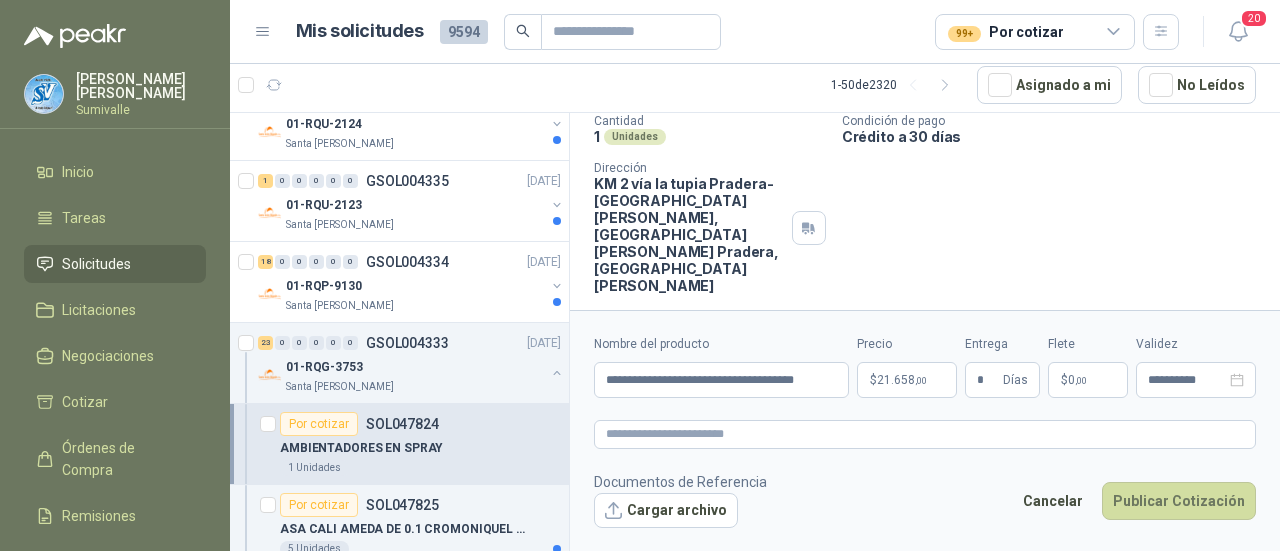 click on "**********" at bounding box center [925, 431] 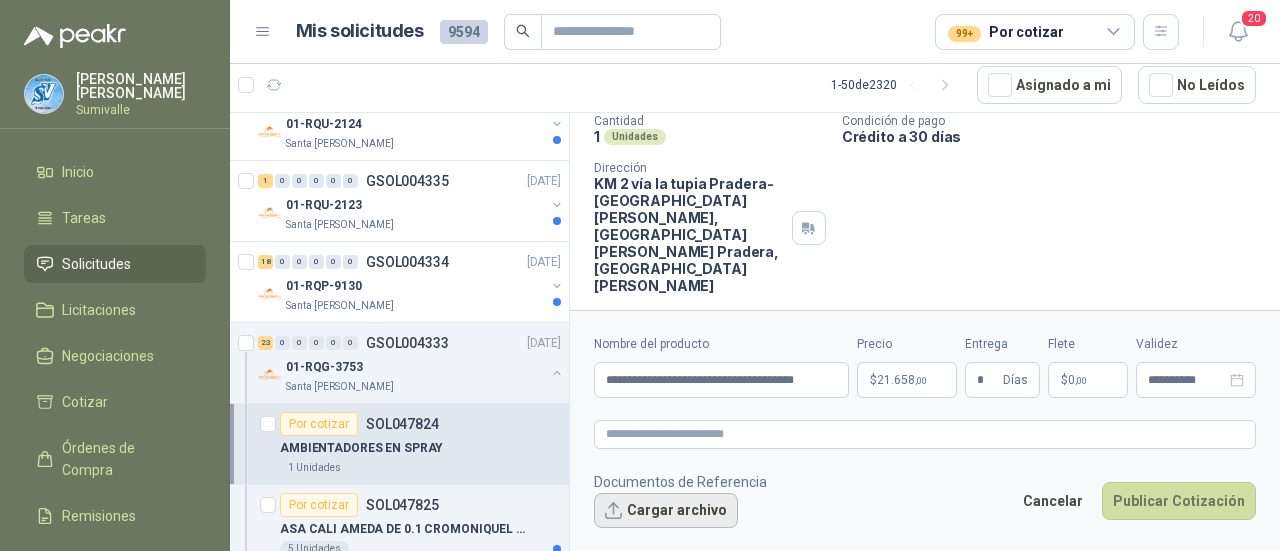 click on "Cargar archivo" at bounding box center [666, 511] 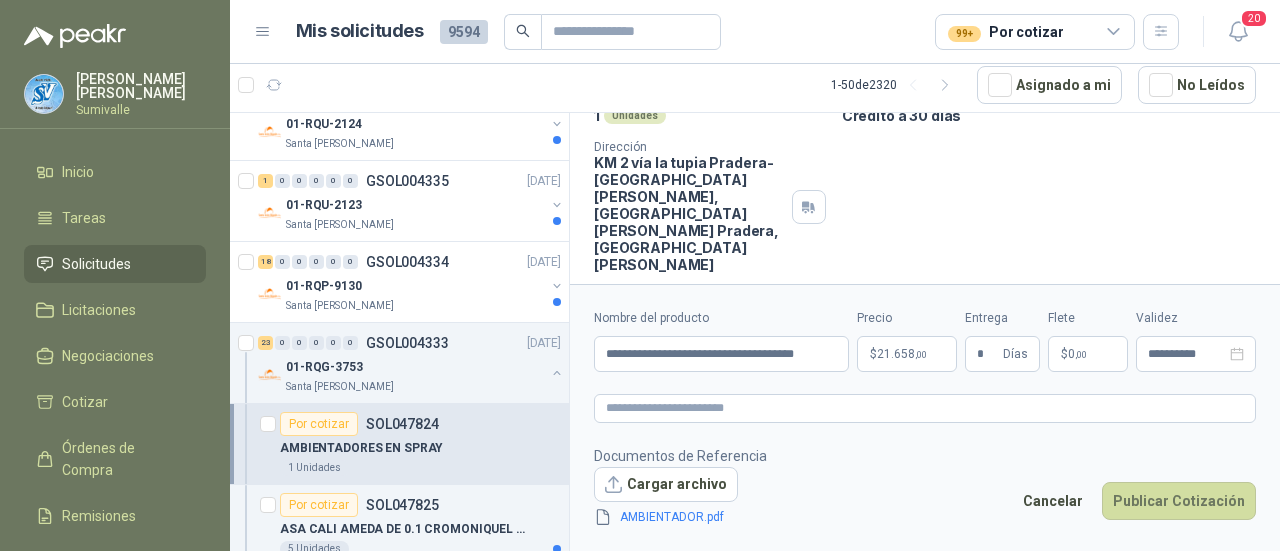 scroll, scrollTop: 161, scrollLeft: 0, axis: vertical 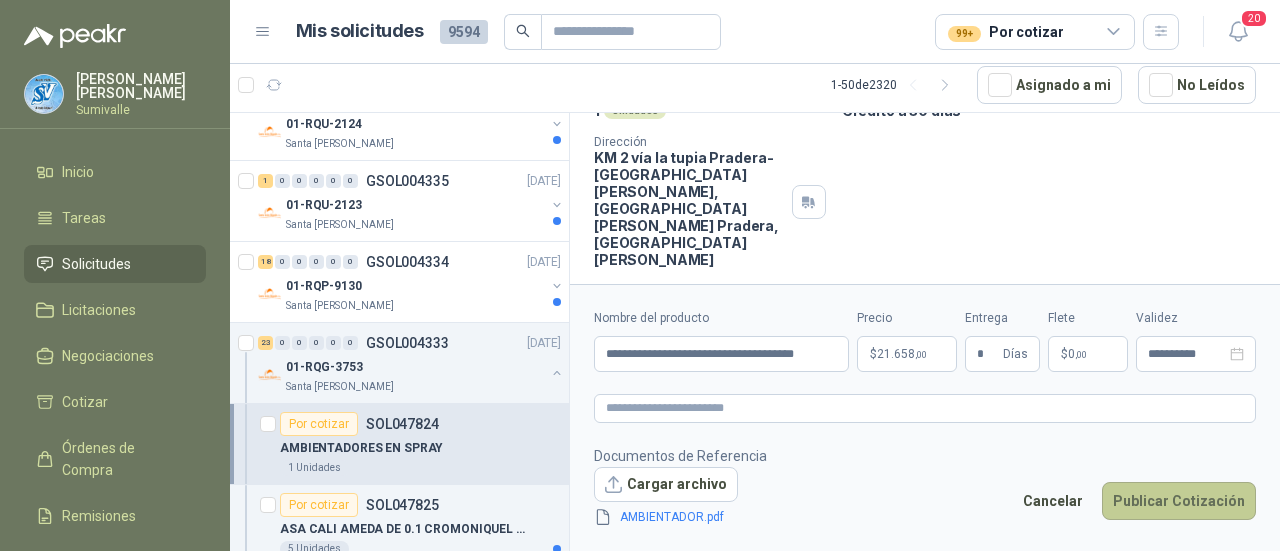 click on "Publicar Cotización" at bounding box center [1179, 501] 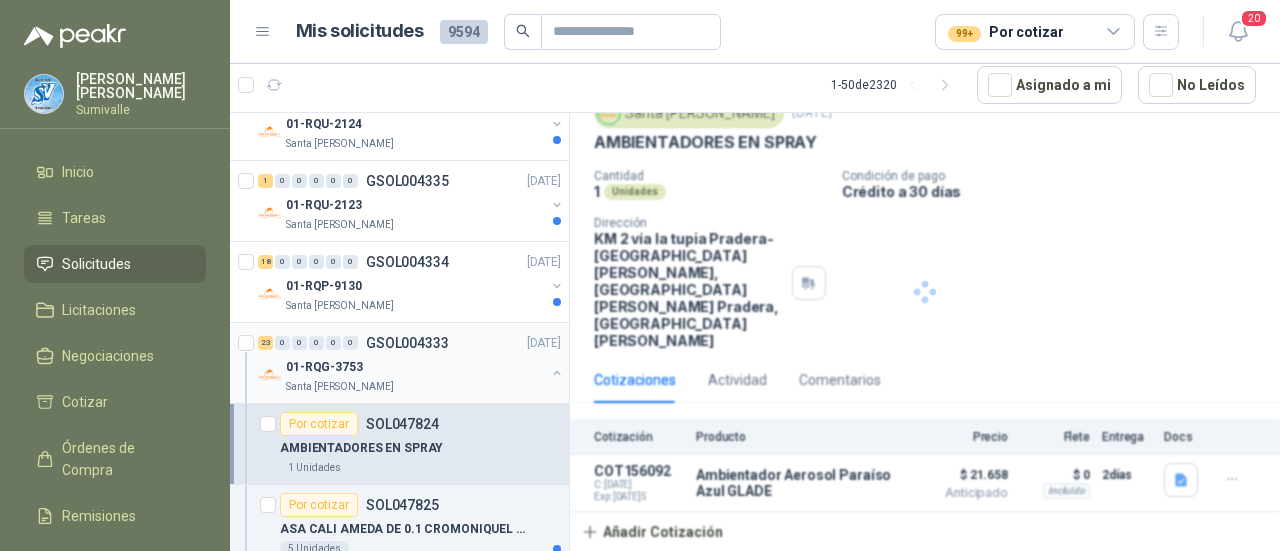 scroll, scrollTop: 26, scrollLeft: 0, axis: vertical 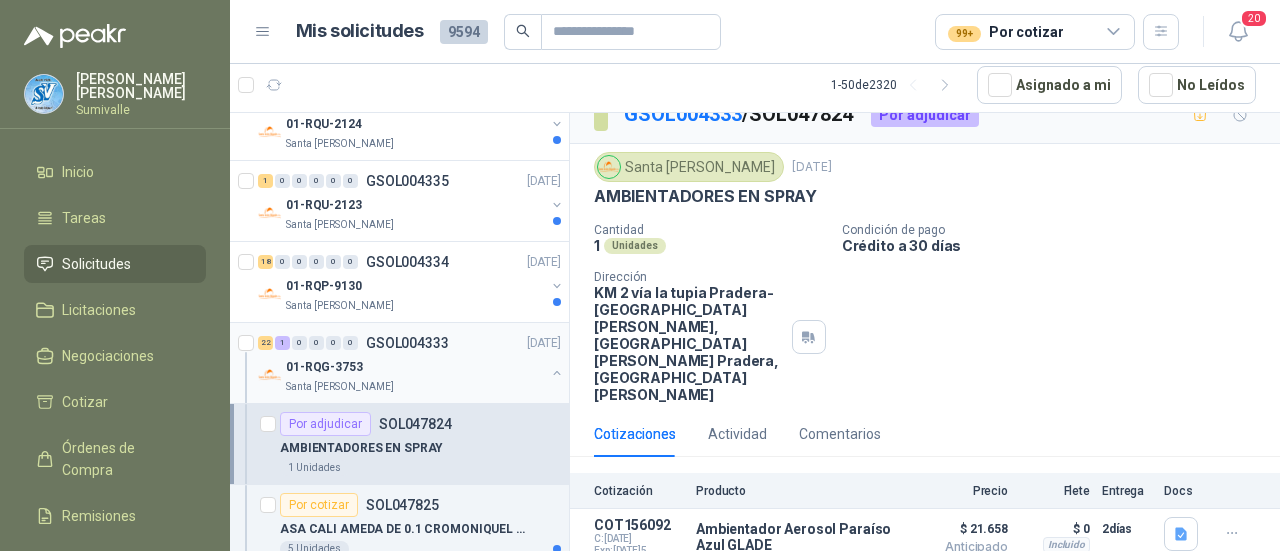 click on "Santa [PERSON_NAME]" at bounding box center [415, 387] 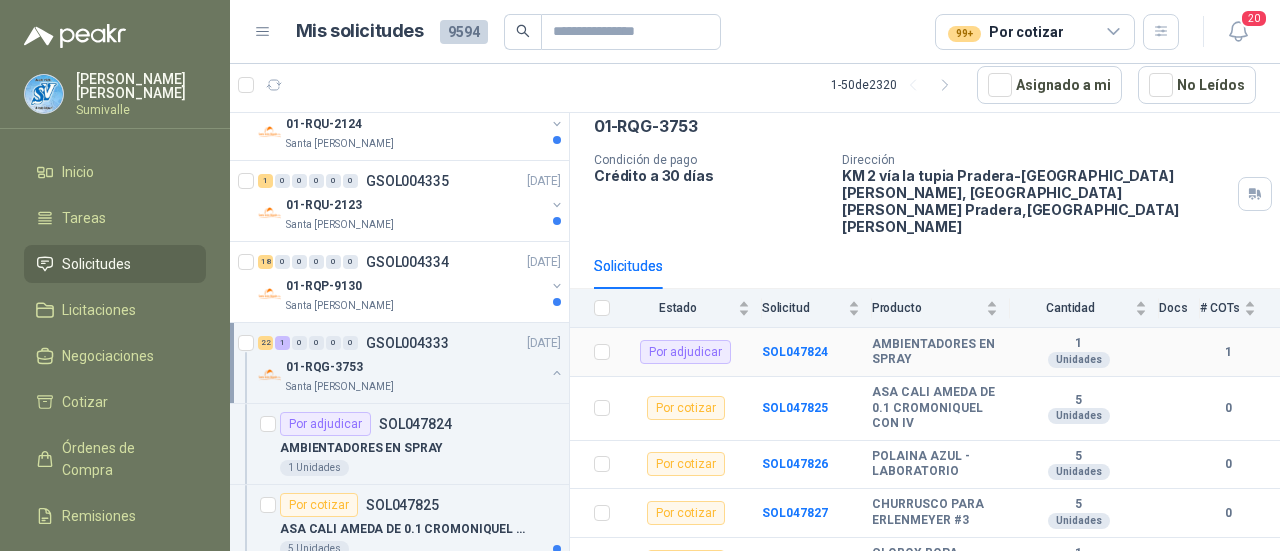 scroll, scrollTop: 300, scrollLeft: 0, axis: vertical 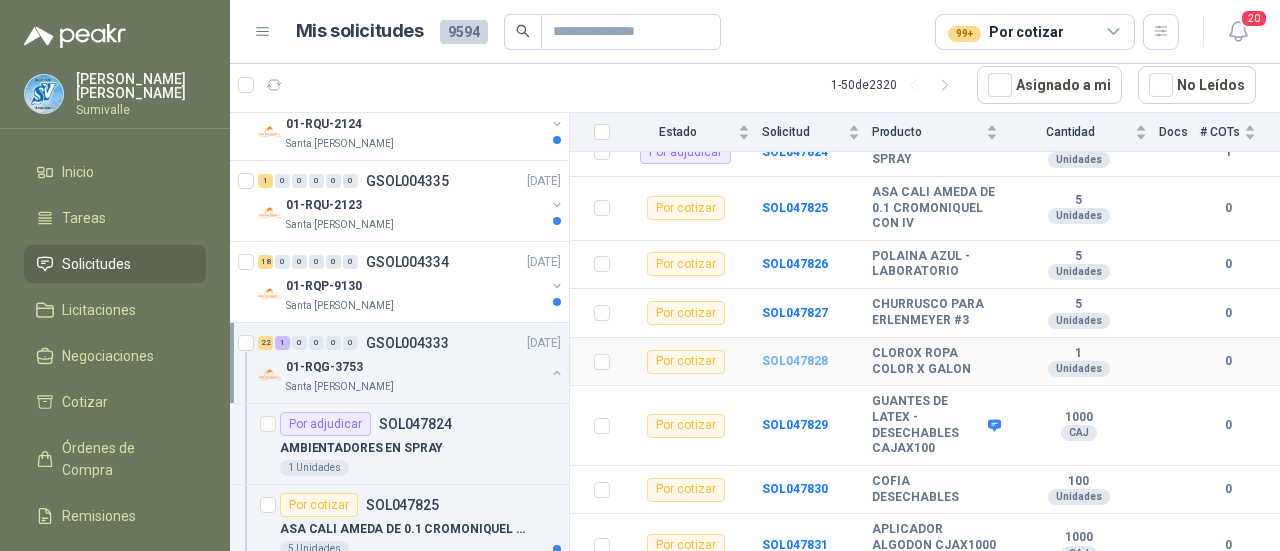 click on "SOL047828" at bounding box center [795, 361] 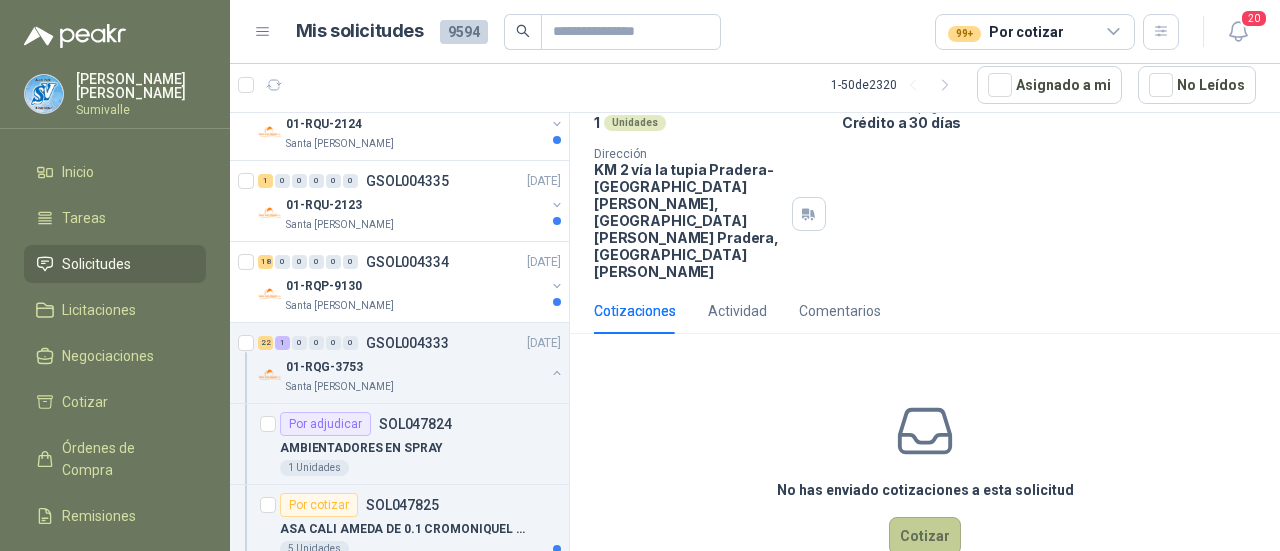click on "Cotizar" at bounding box center [925, 536] 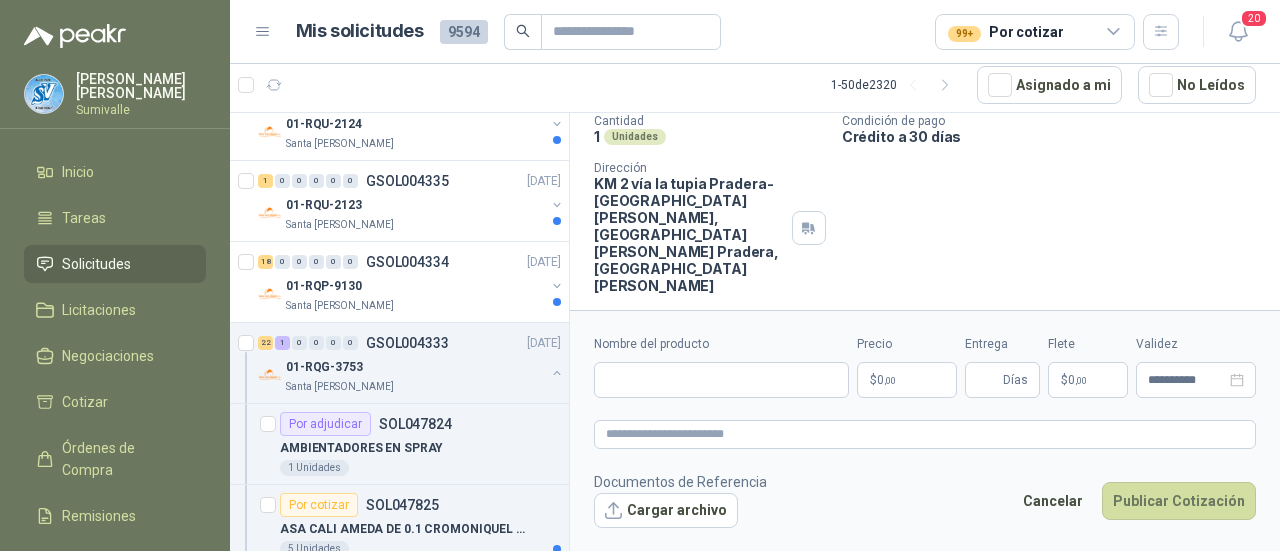 type 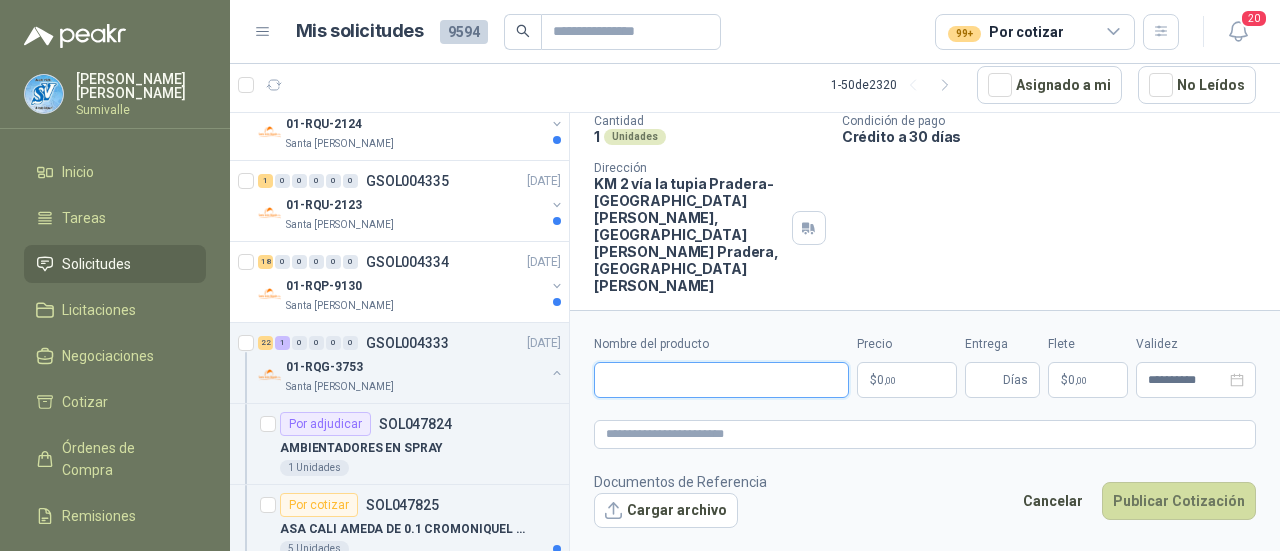 click on "Nombre del producto" at bounding box center (721, 380) 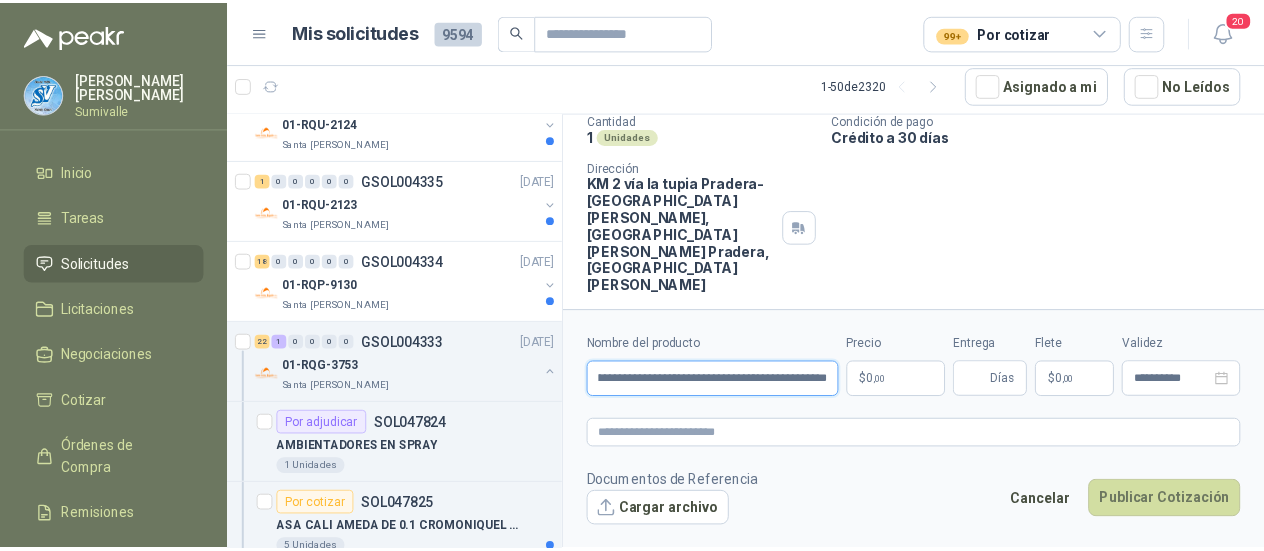 scroll, scrollTop: 0, scrollLeft: 89, axis: horizontal 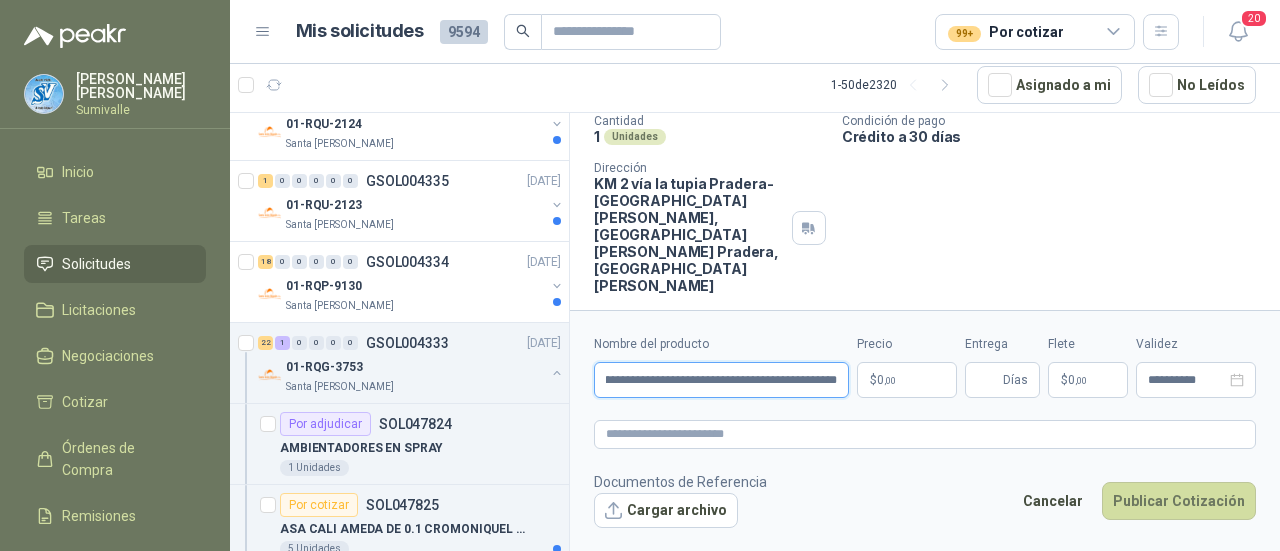 type on "**********" 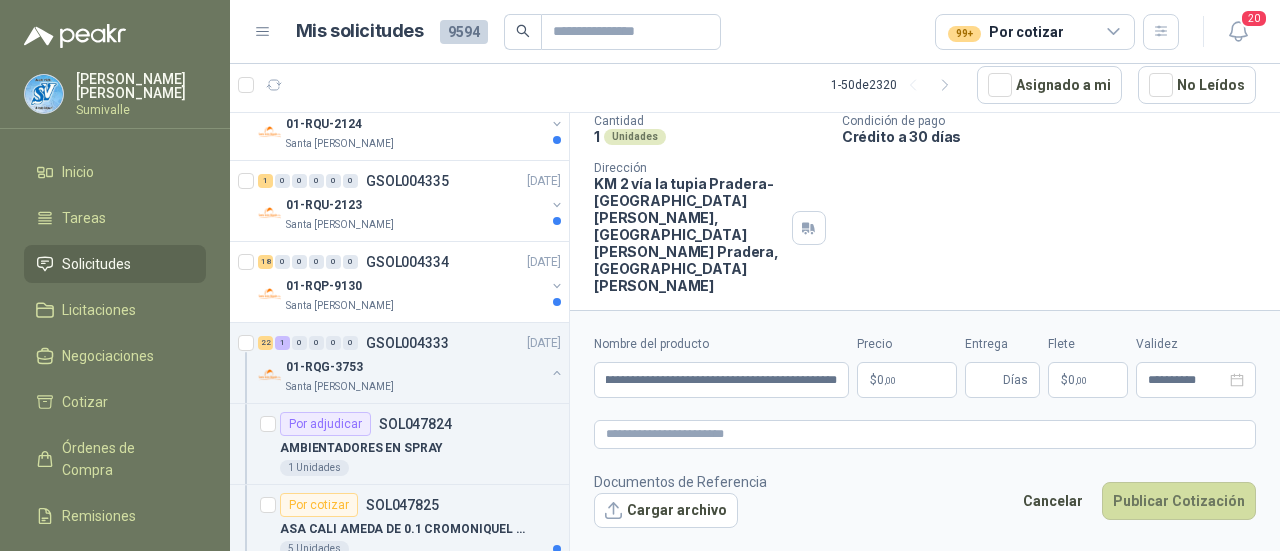 click on "$  0 ,00" at bounding box center [907, 380] 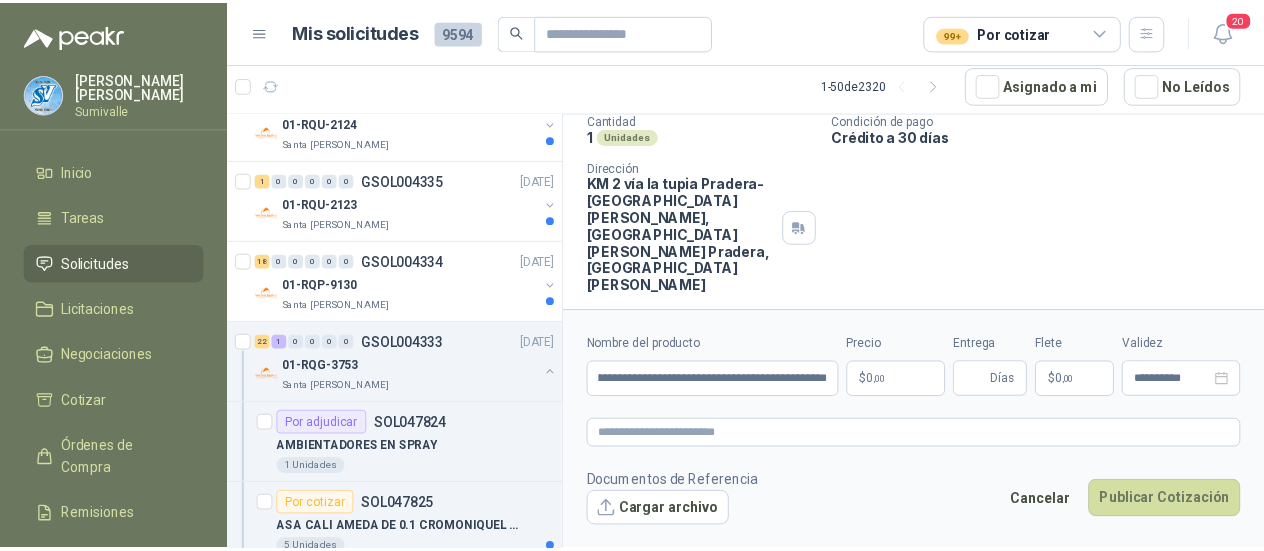 type 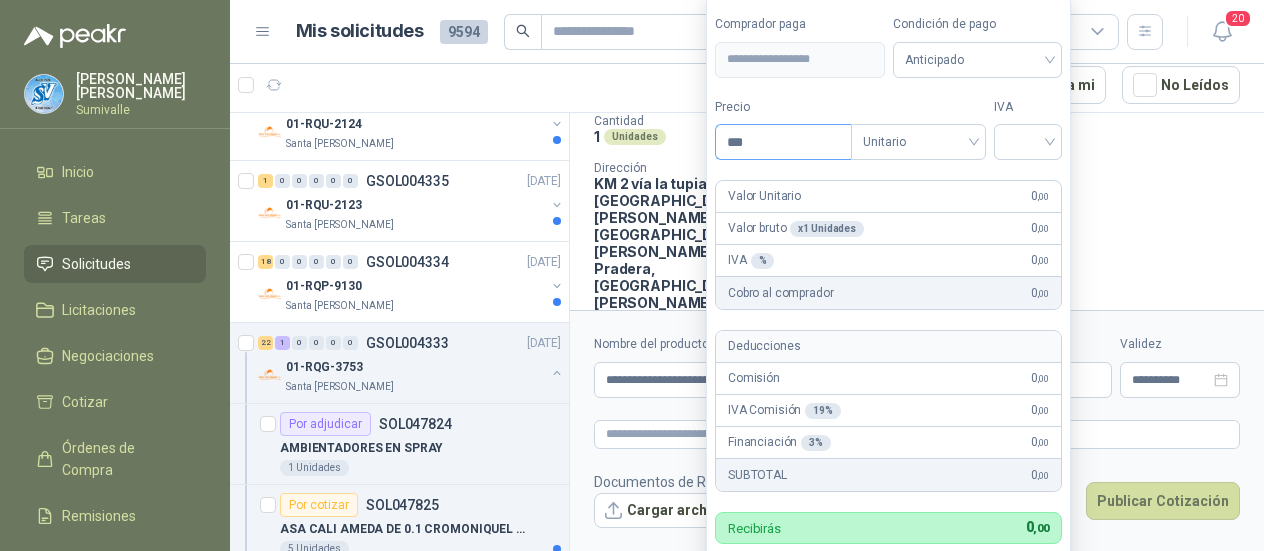 click on "***" at bounding box center [783, 142] 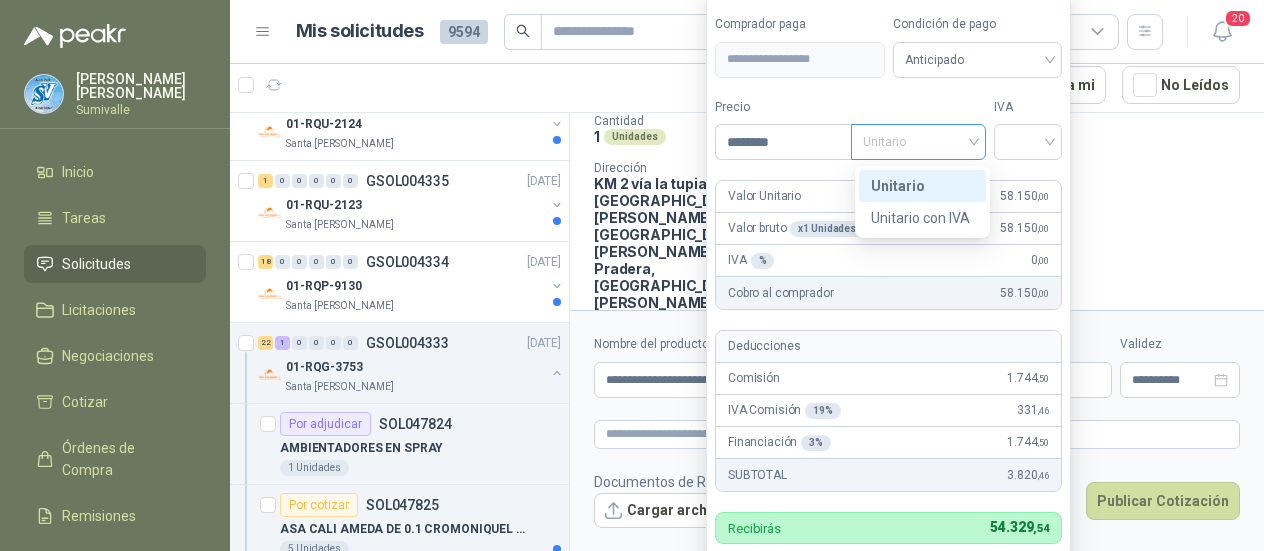 click on "Unitario" at bounding box center (918, 142) 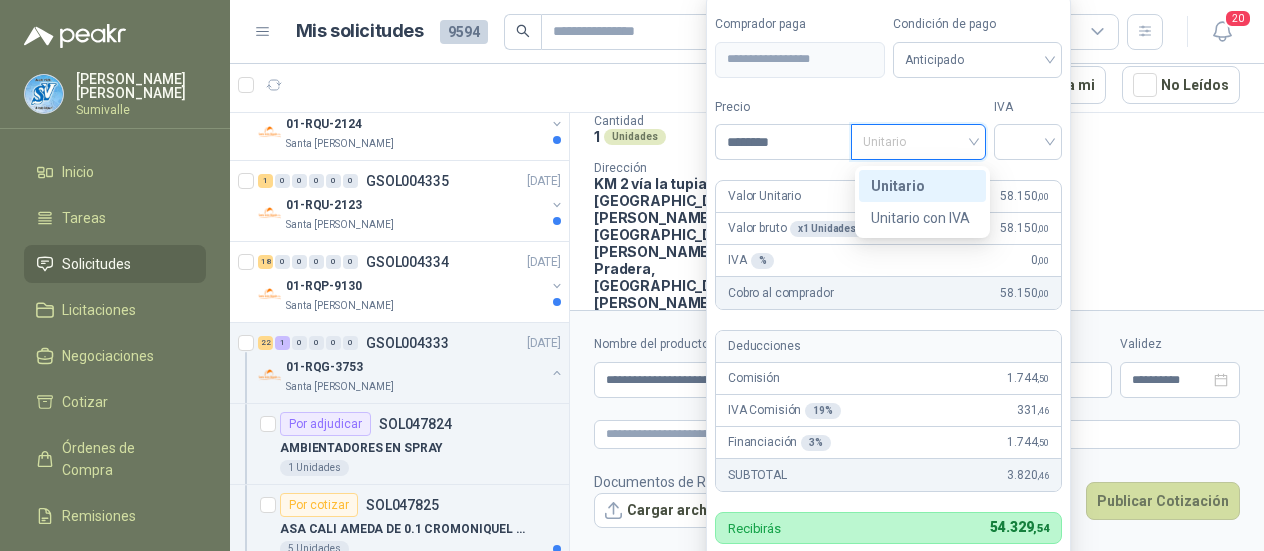 click on "Unitario" at bounding box center (918, 142) 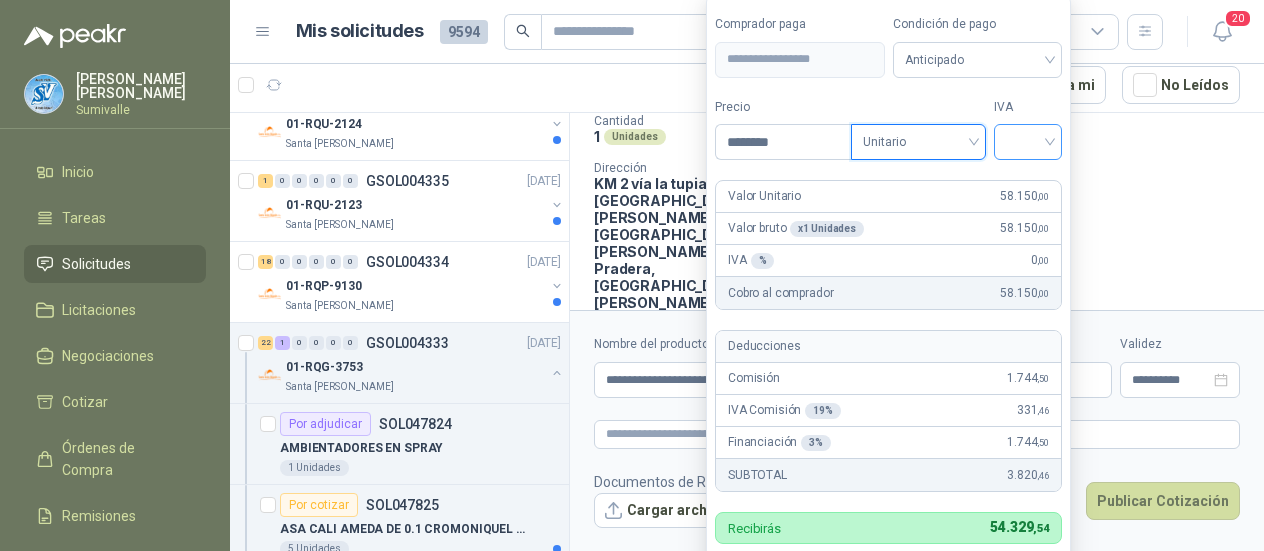 click at bounding box center (1028, 140) 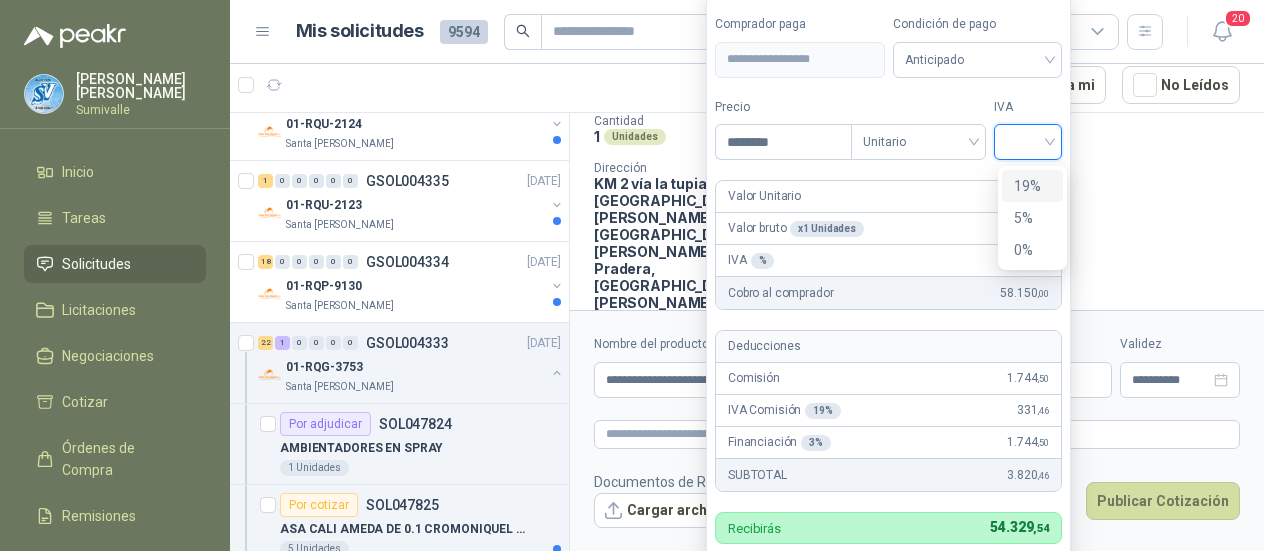 click on "19%" at bounding box center [1032, 186] 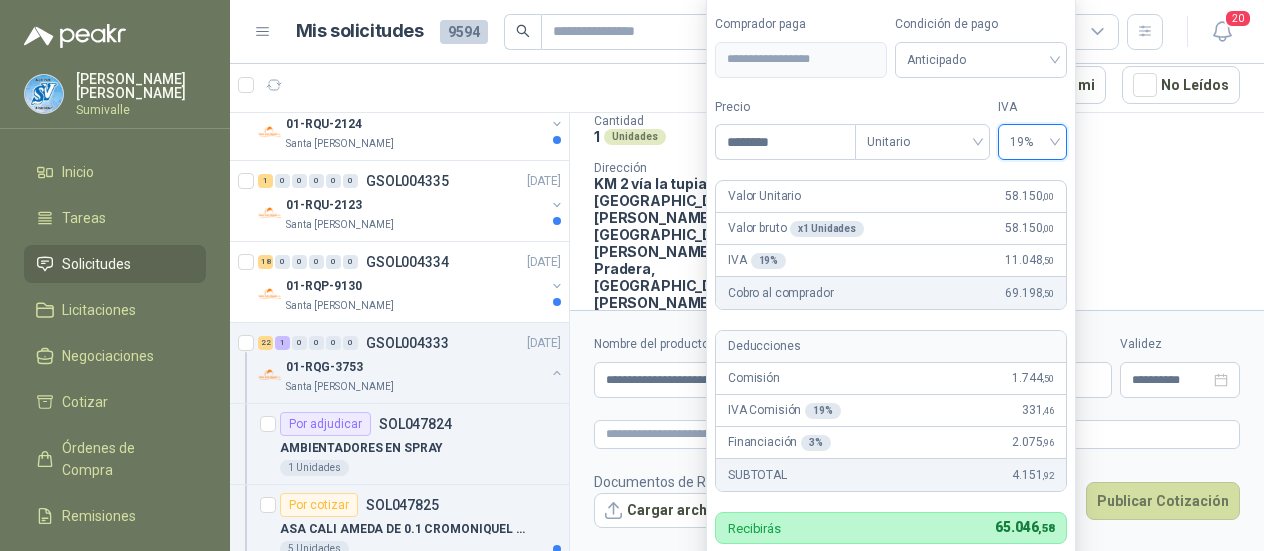 click on "Cantidad 1   Unidades Condición de pago Crédito a 30 días Dirección KM 2 vía la tupia Pradera-[PERSON_NAME][GEOGRAPHIC_DATA], [GEOGRAPHIC_DATA][PERSON_NAME] ,  [PERSON_NAME][GEOGRAPHIC_DATA]" at bounding box center [917, 212] 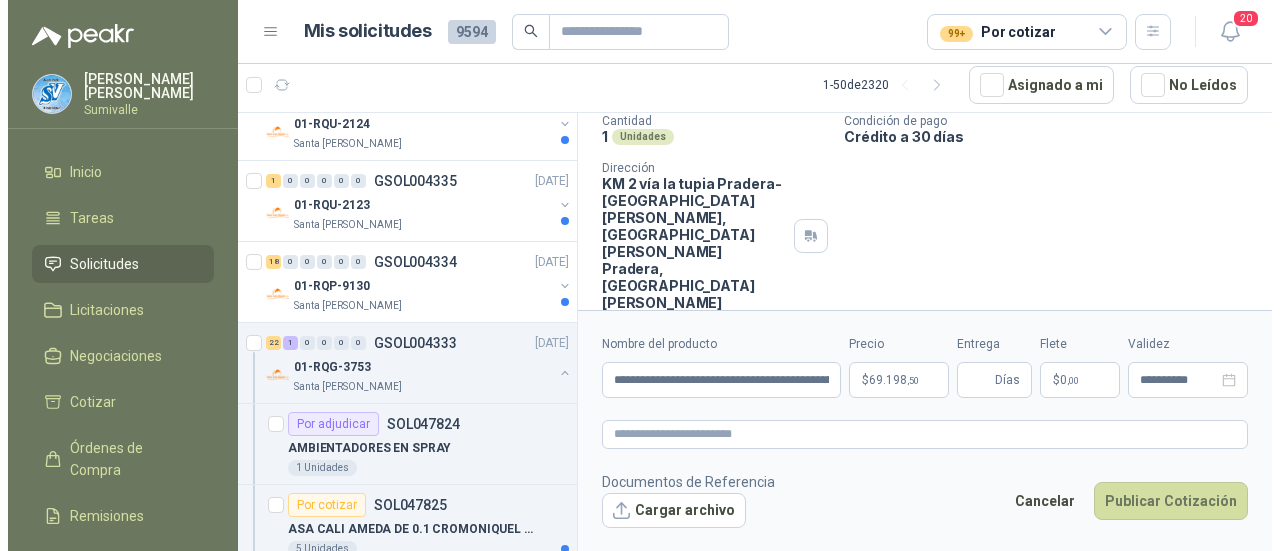 type 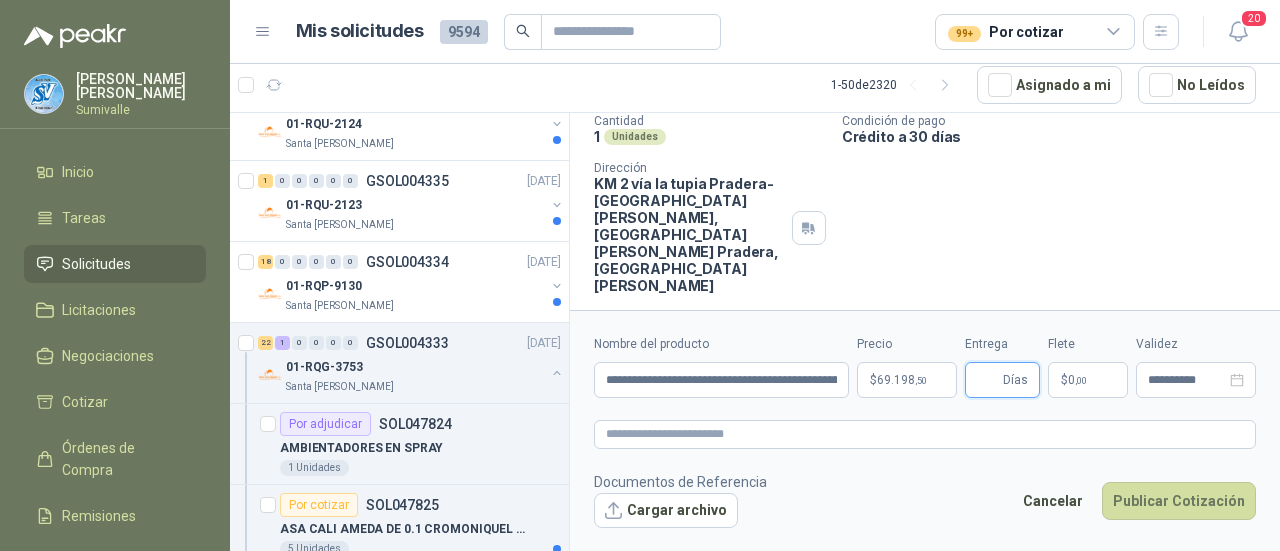 click on "Entrega" at bounding box center (988, 380) 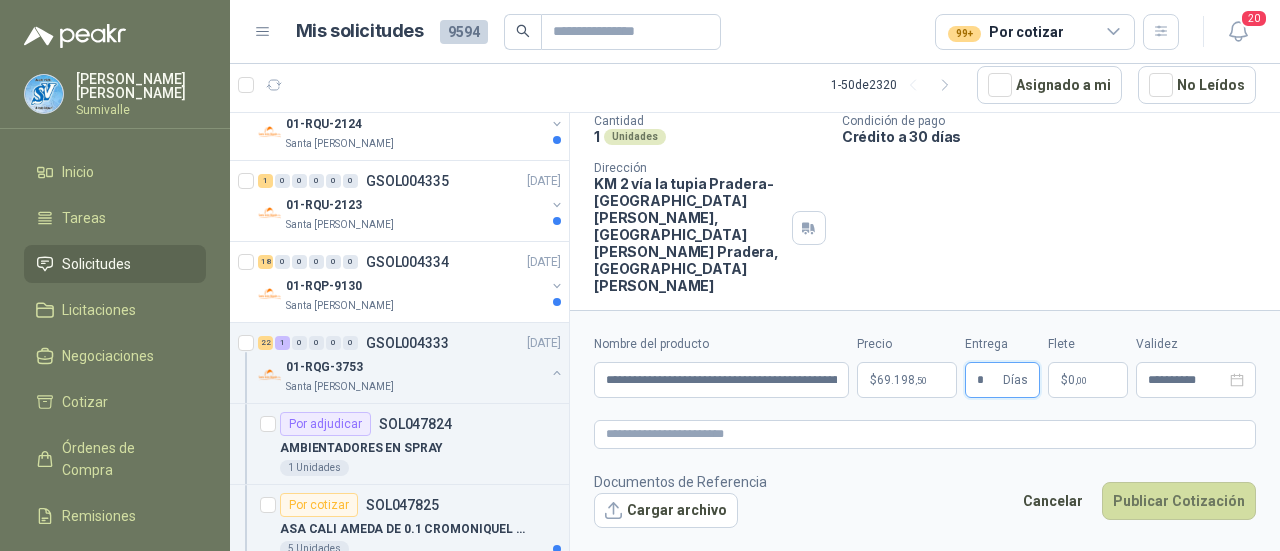 type on "*" 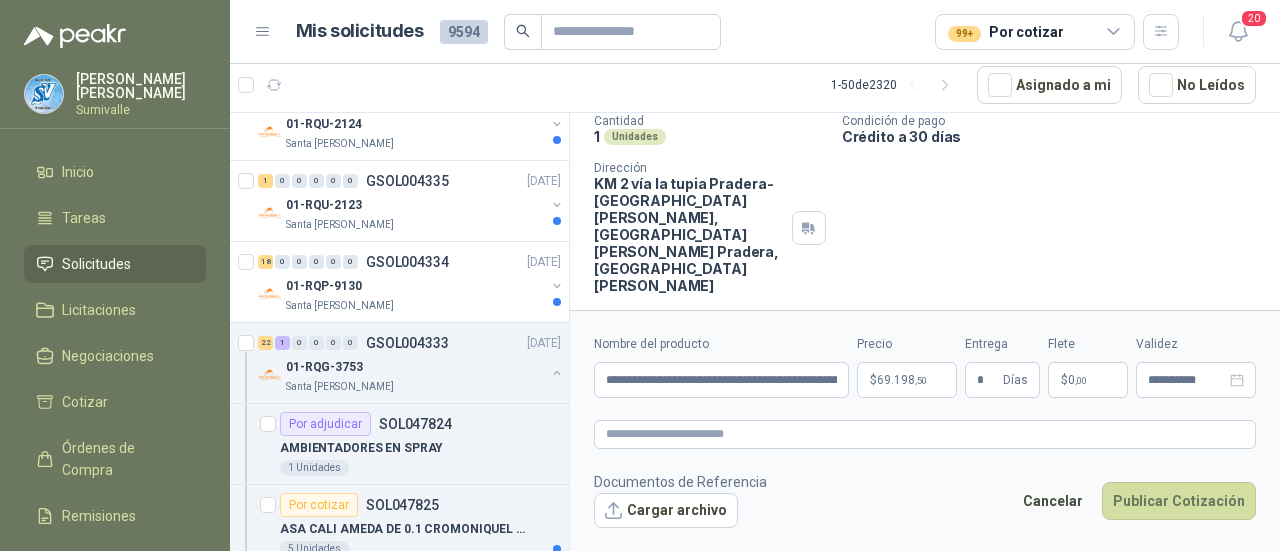 click on "$    0 ,00" at bounding box center (1088, 380) 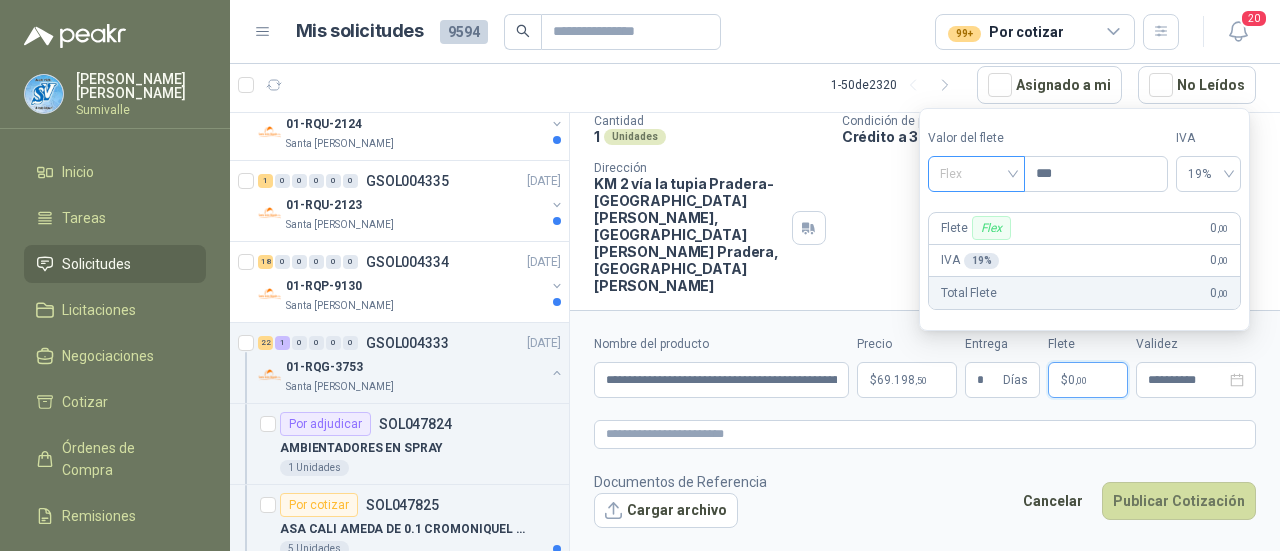 click on "Flex" at bounding box center [976, 174] 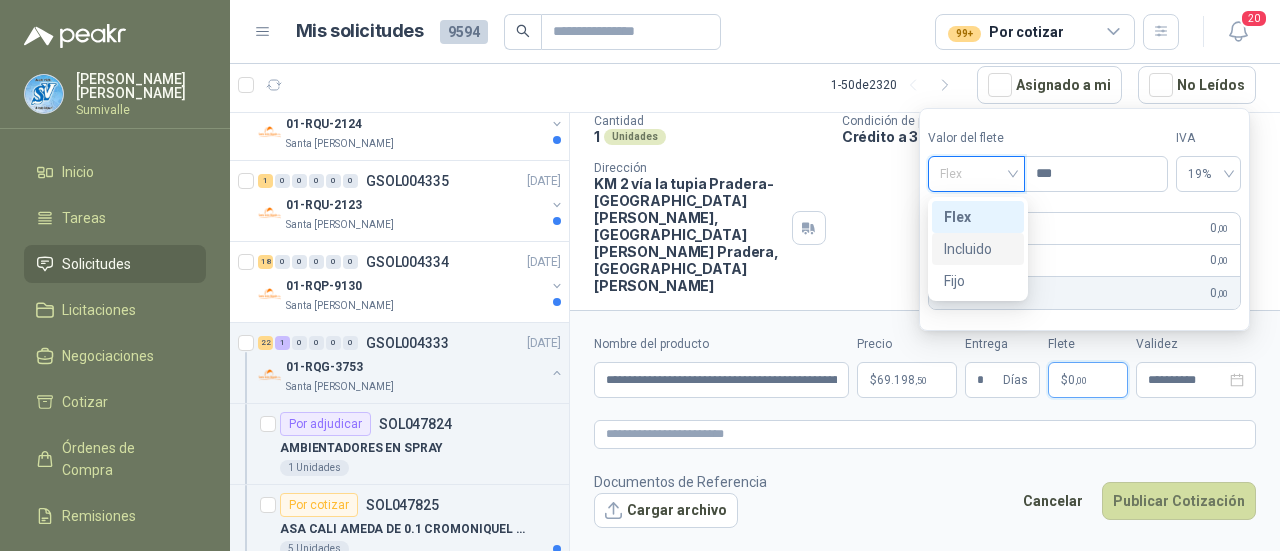 click on "Incluido" at bounding box center [978, 249] 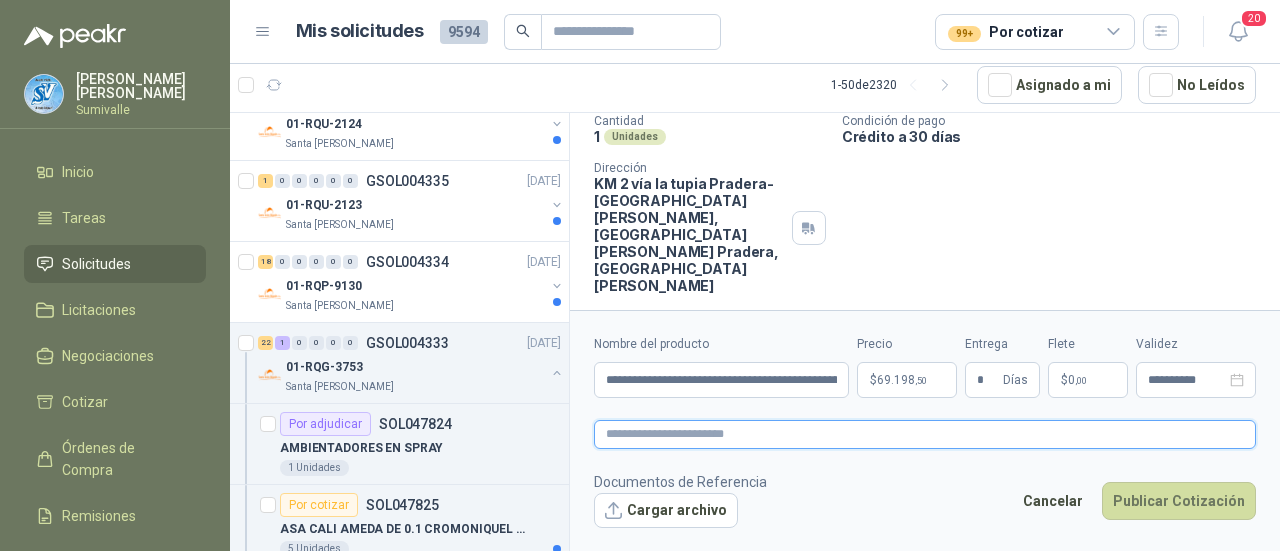 click at bounding box center (925, 434) 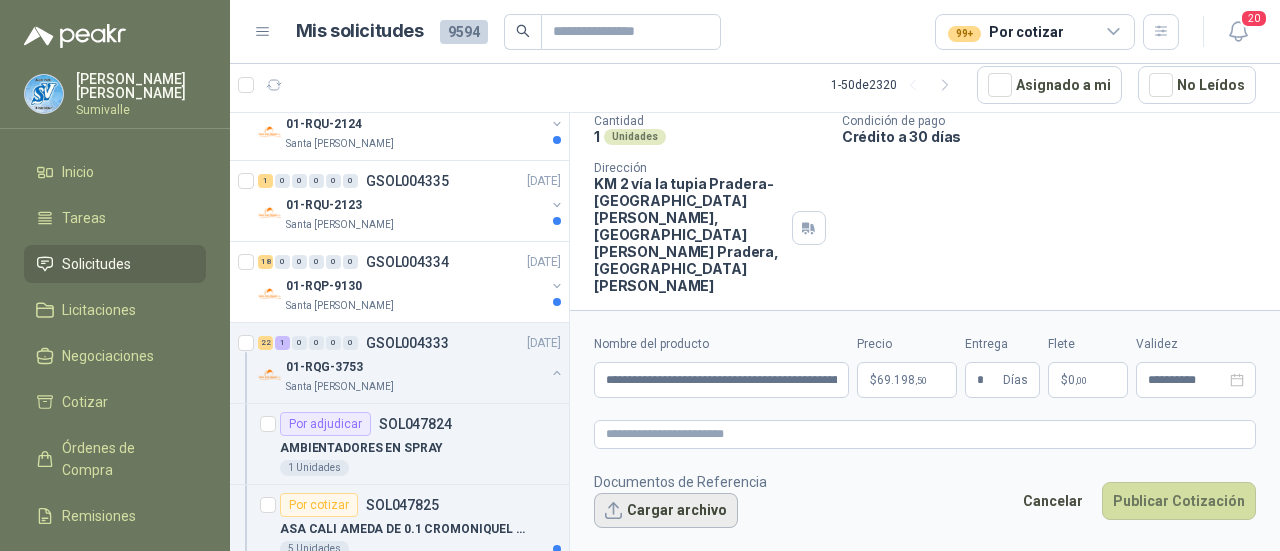 click on "Cargar archivo" at bounding box center [666, 511] 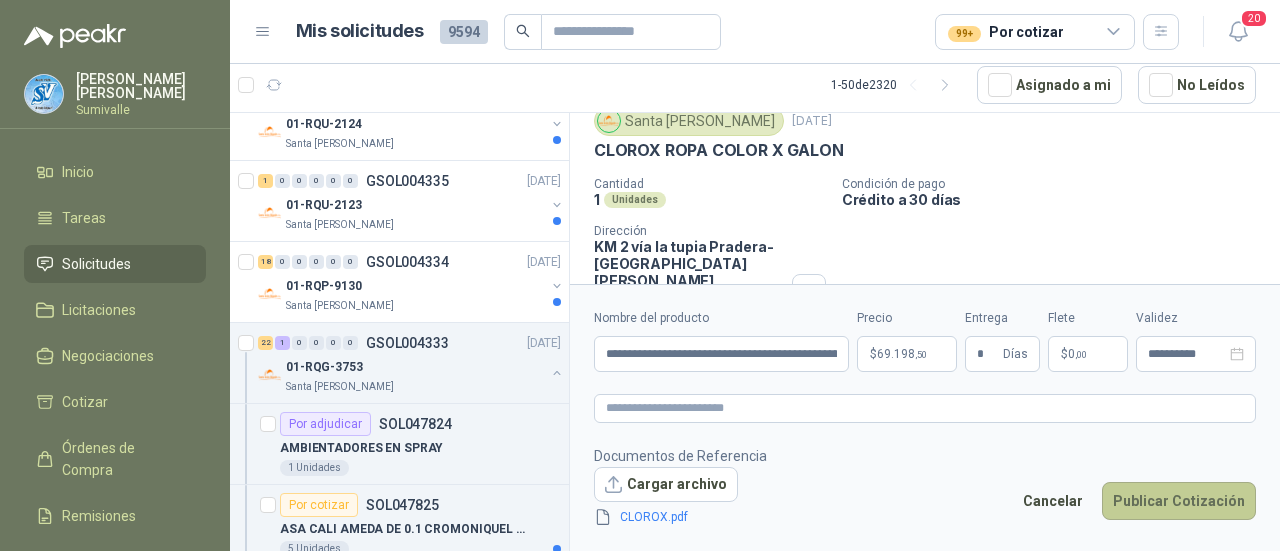 scroll, scrollTop: 0, scrollLeft: 0, axis: both 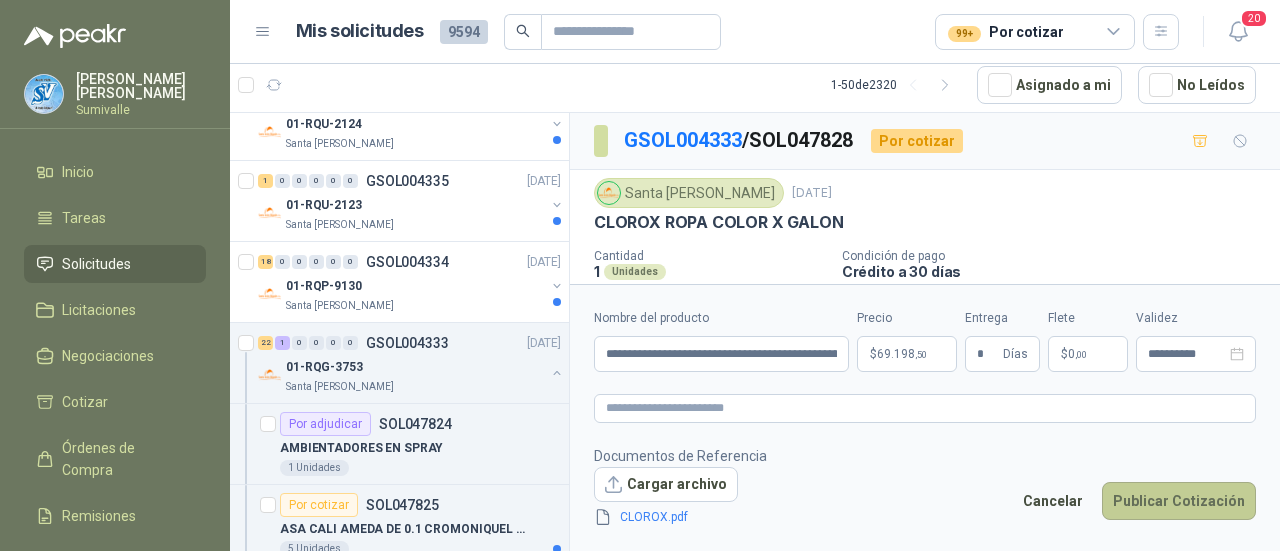 click on "Publicar Cotización" at bounding box center [1179, 501] 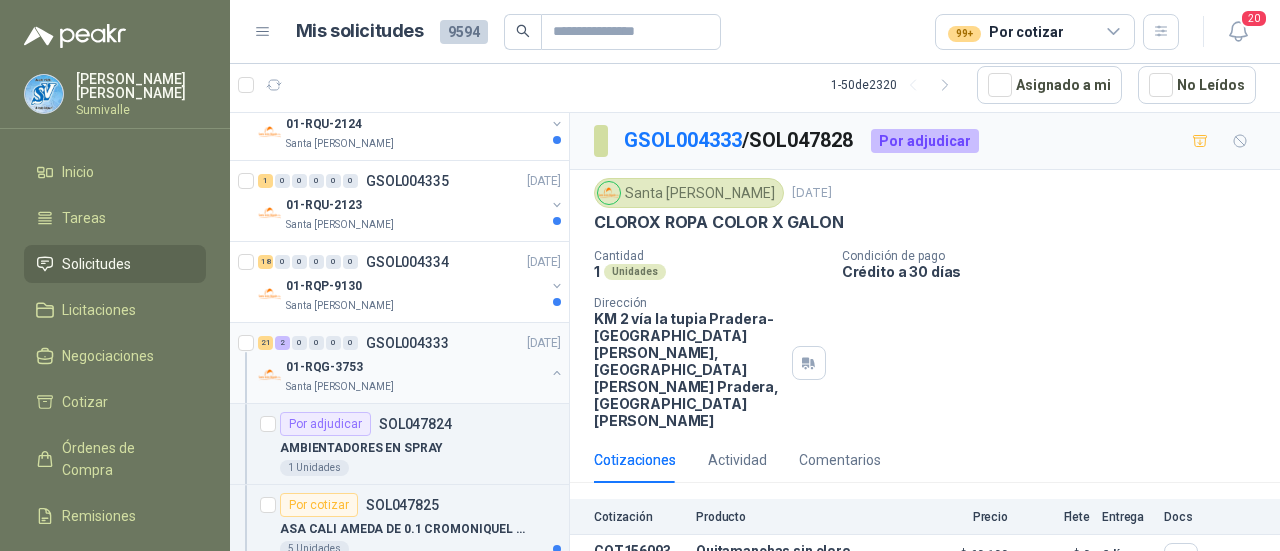 click on "Santa [PERSON_NAME]" at bounding box center [415, 387] 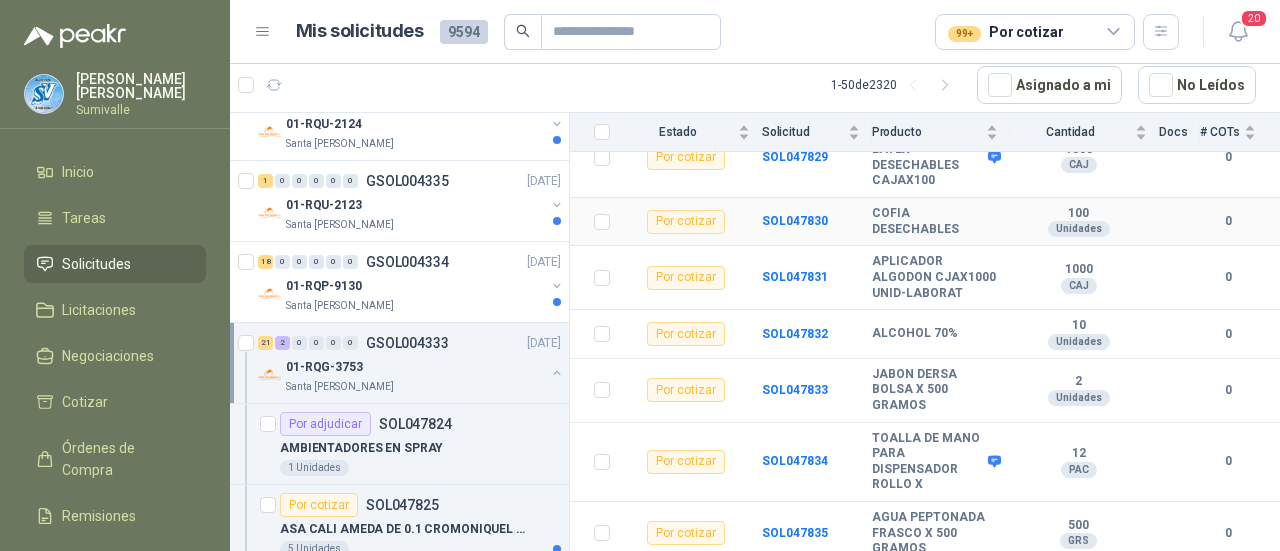 scroll, scrollTop: 600, scrollLeft: 0, axis: vertical 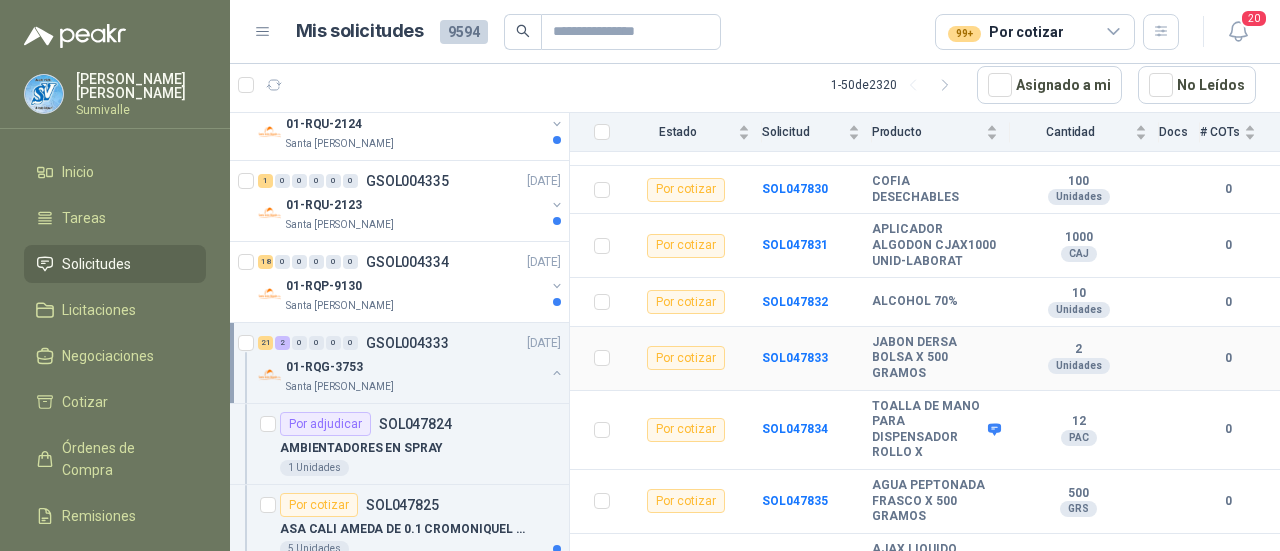 click on "JABON DERSA BOLSA X 500 GRAMOS" at bounding box center (935, 358) 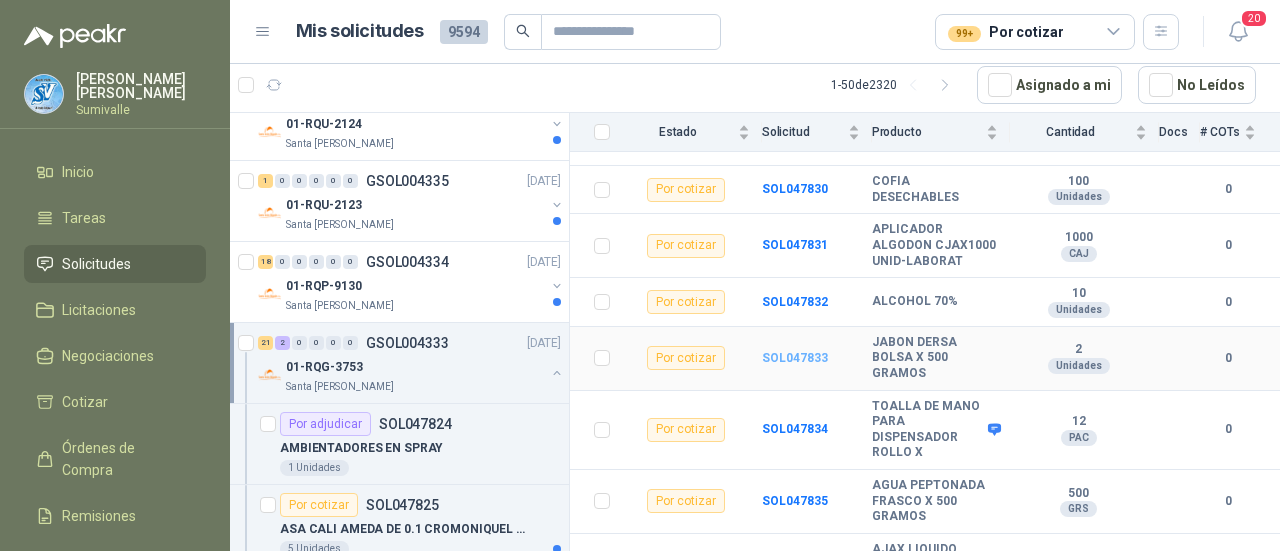 click on "SOL047833" at bounding box center [795, 358] 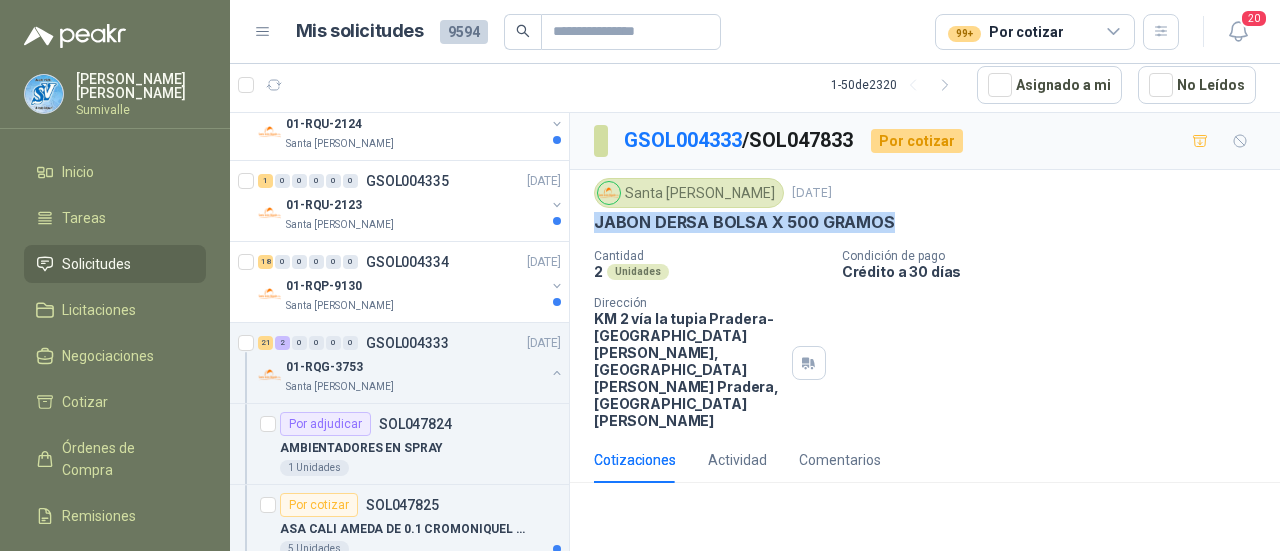 drag, startPoint x: 884, startPoint y: 219, endPoint x: 588, endPoint y: 223, distance: 296.02704 